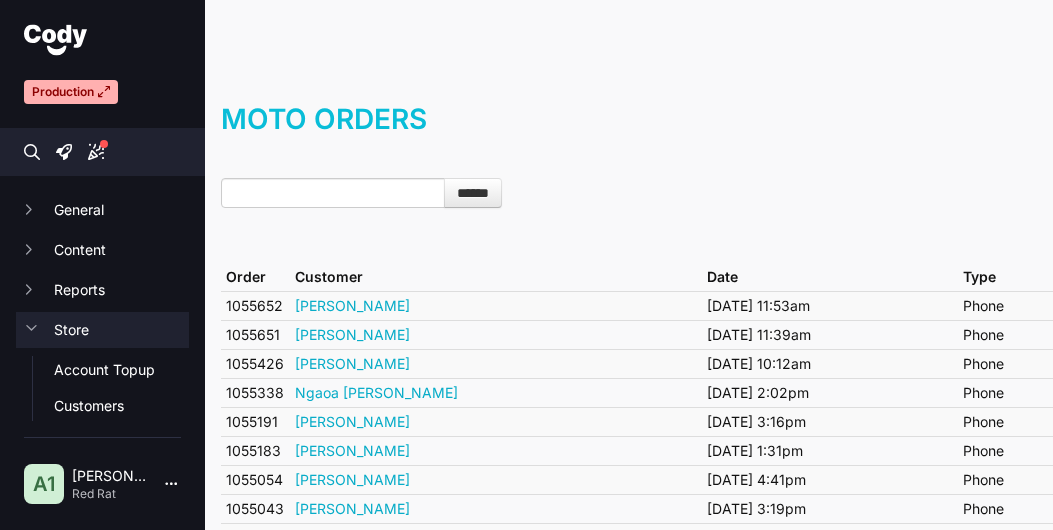 scroll, scrollTop: 0, scrollLeft: 0, axis: both 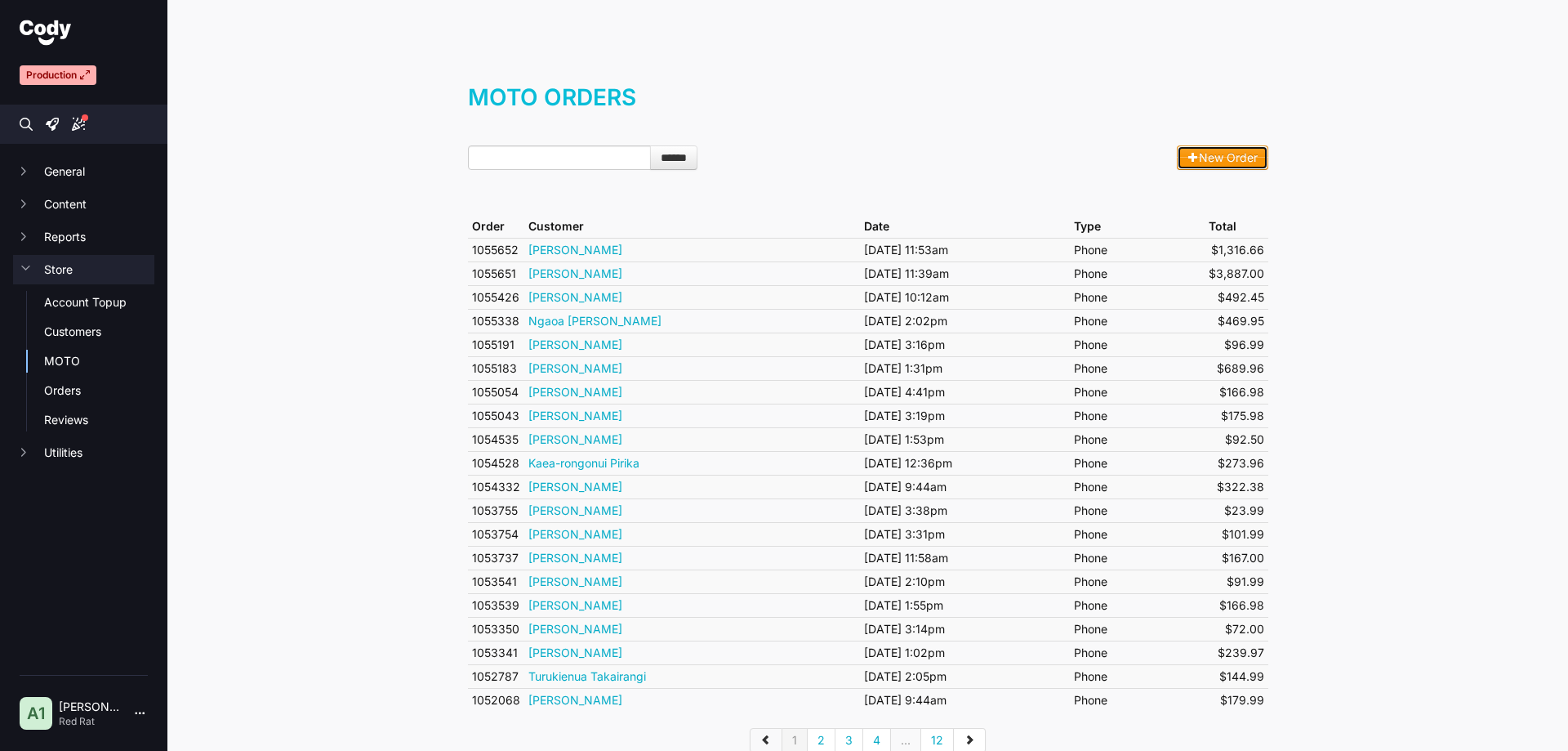click on "New Order" at bounding box center [1223, 158] 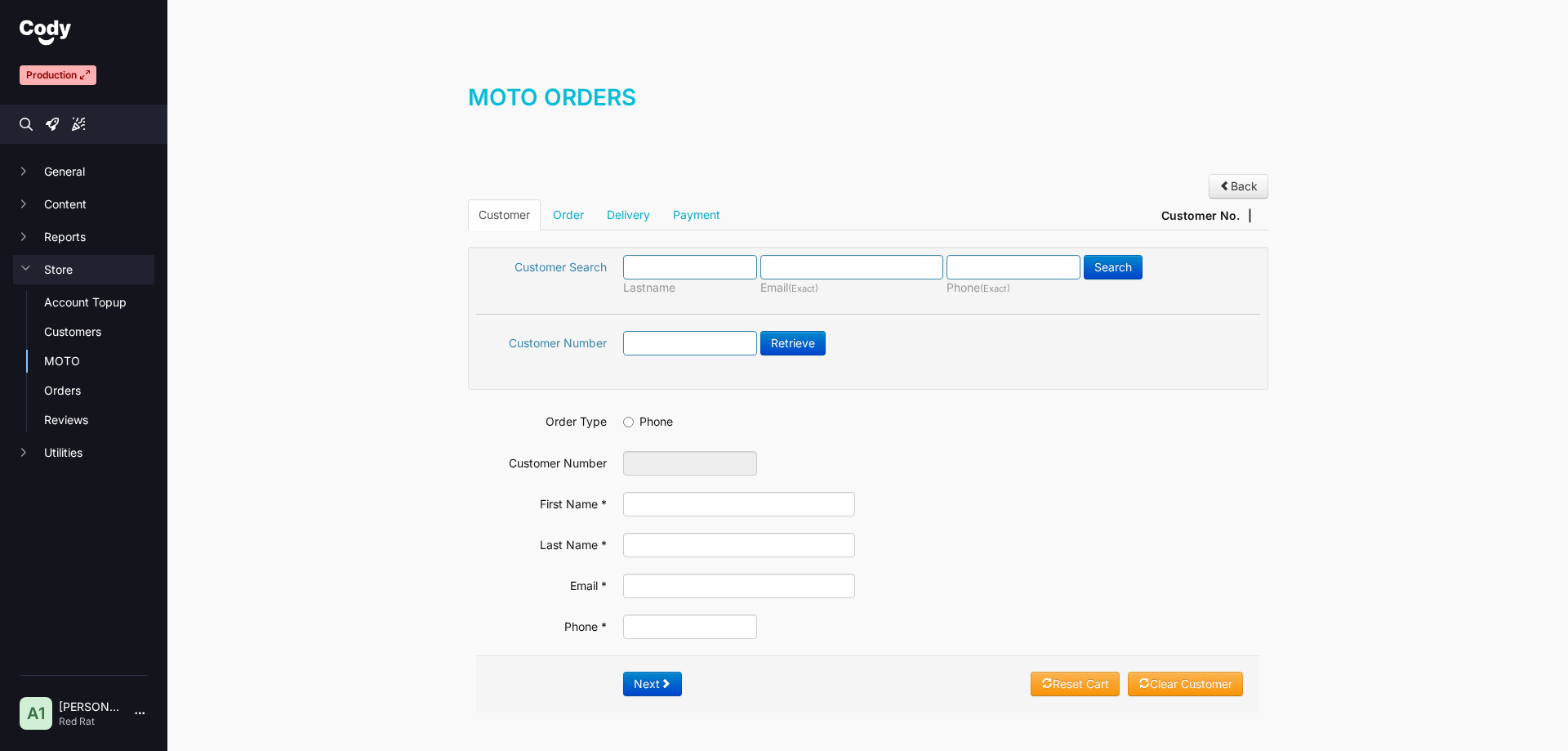scroll, scrollTop: 0, scrollLeft: 0, axis: both 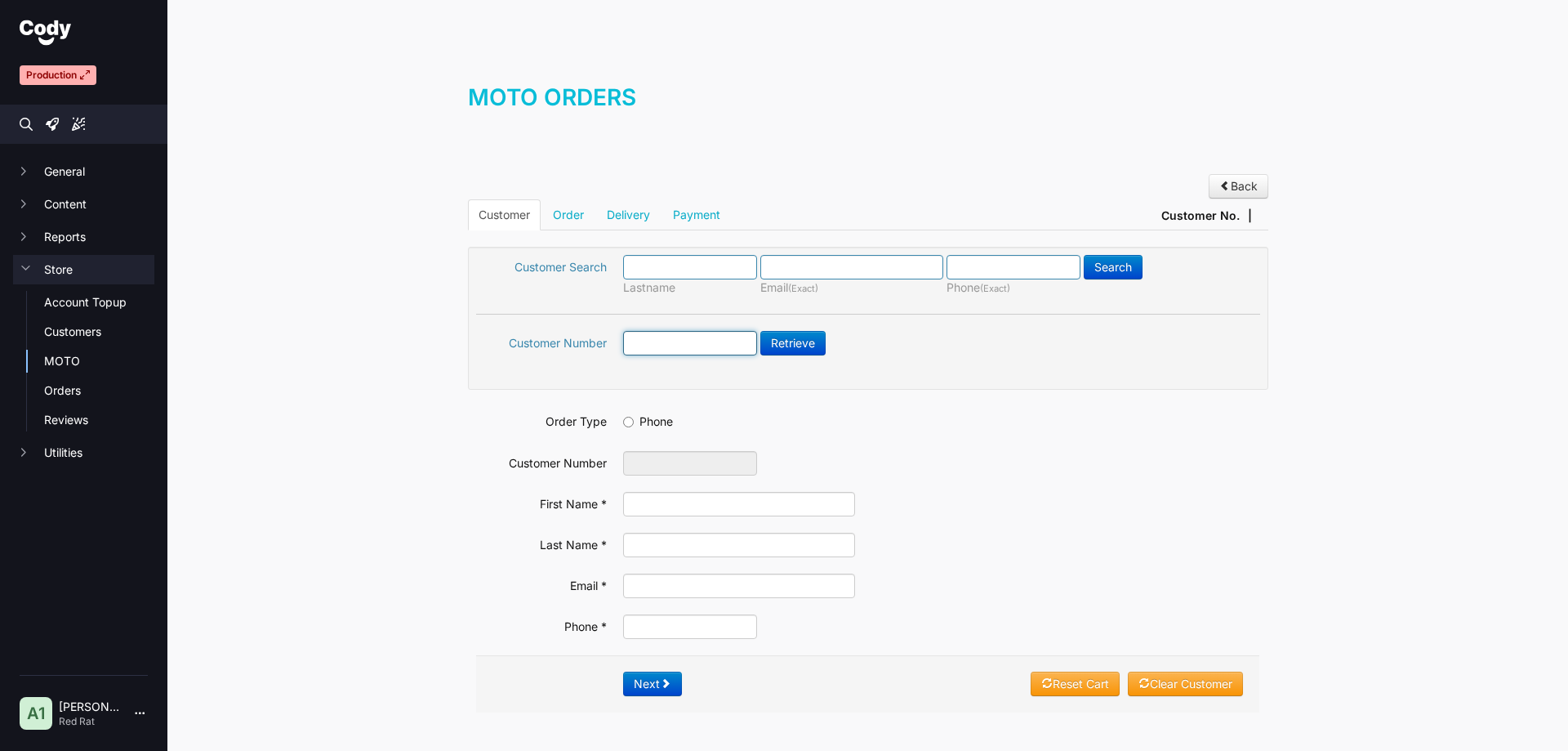 click at bounding box center (690, 343) 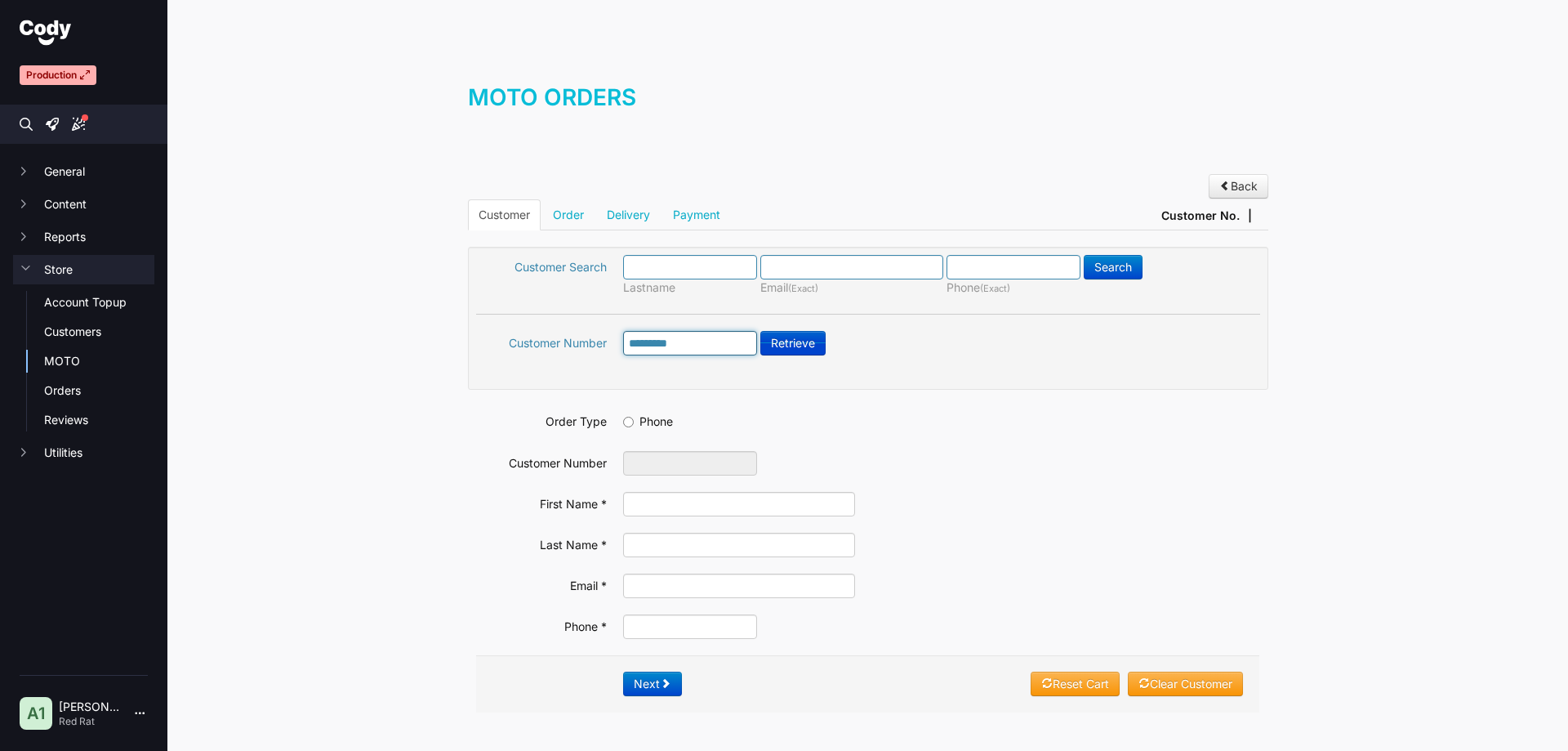 type on "*******" 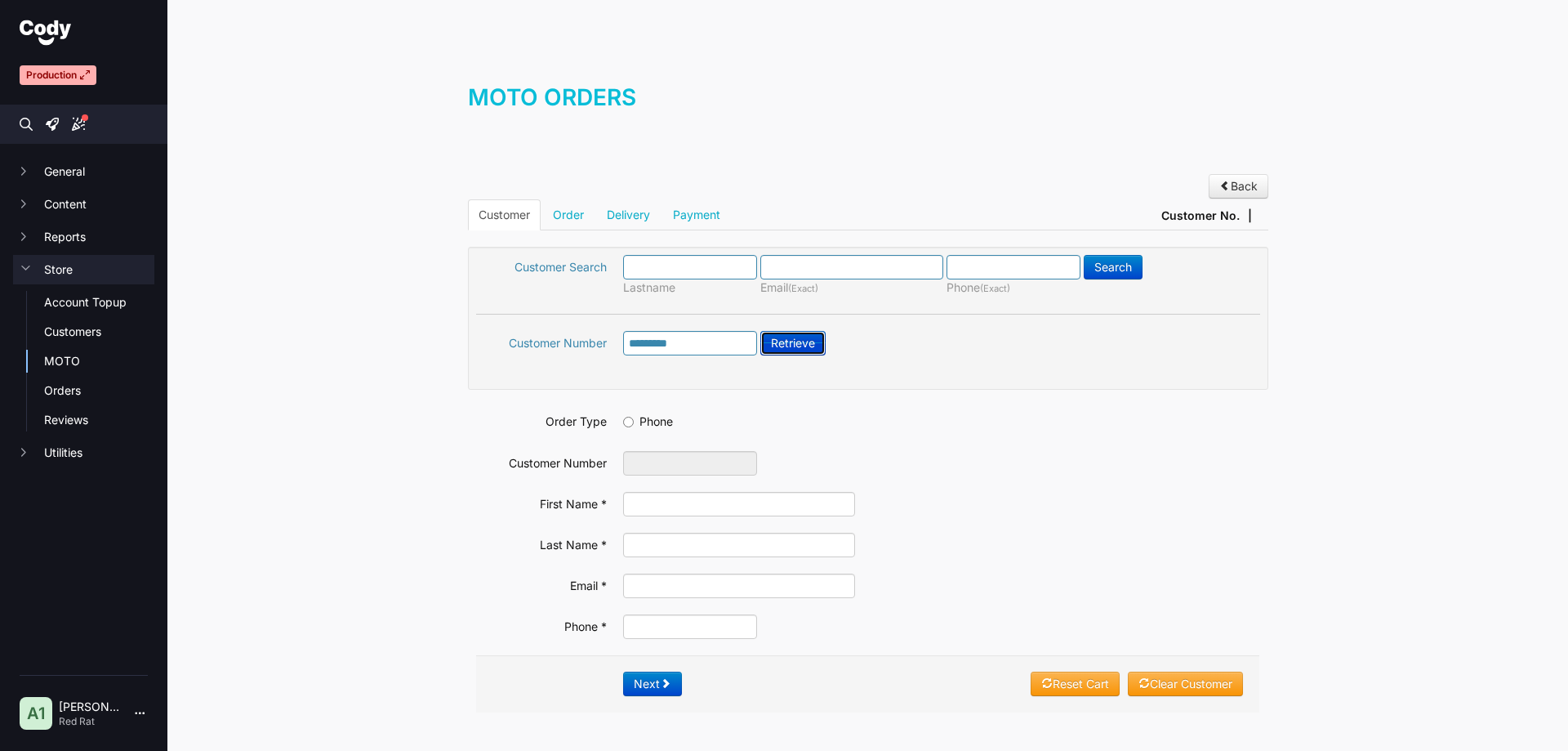 click on "Retrieve" at bounding box center (793, 343) 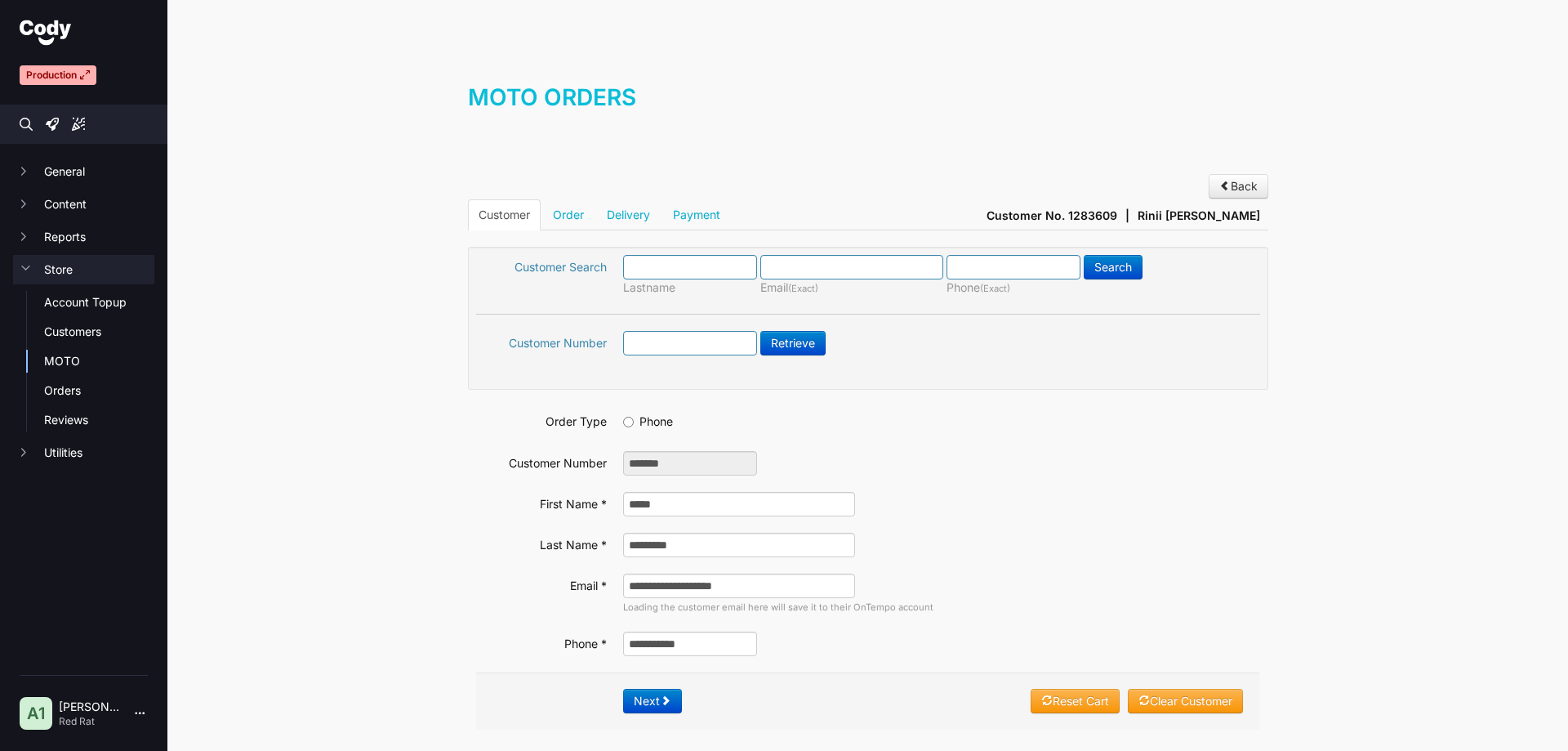 scroll, scrollTop: 0, scrollLeft: 0, axis: both 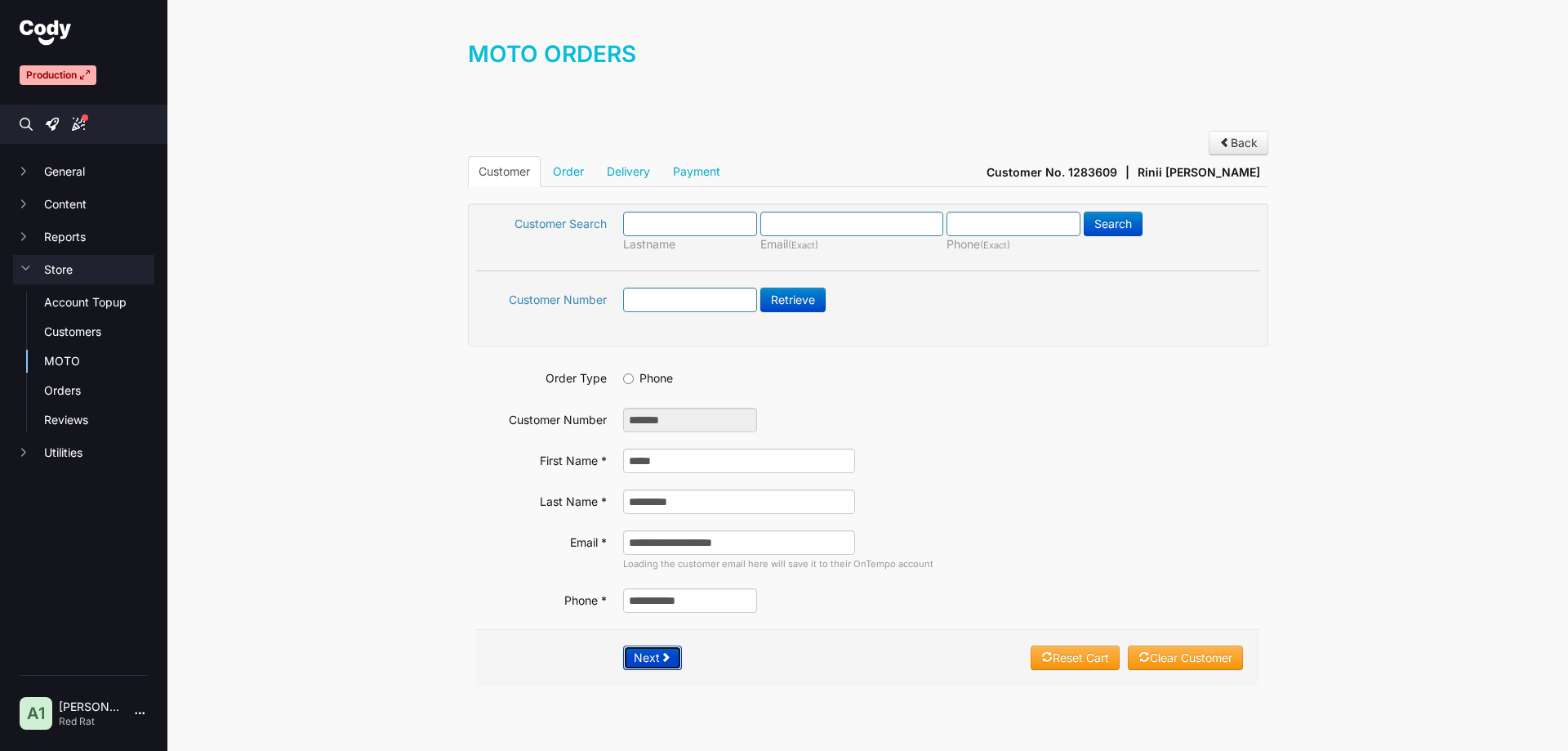click on "Next" at bounding box center (653, 658) 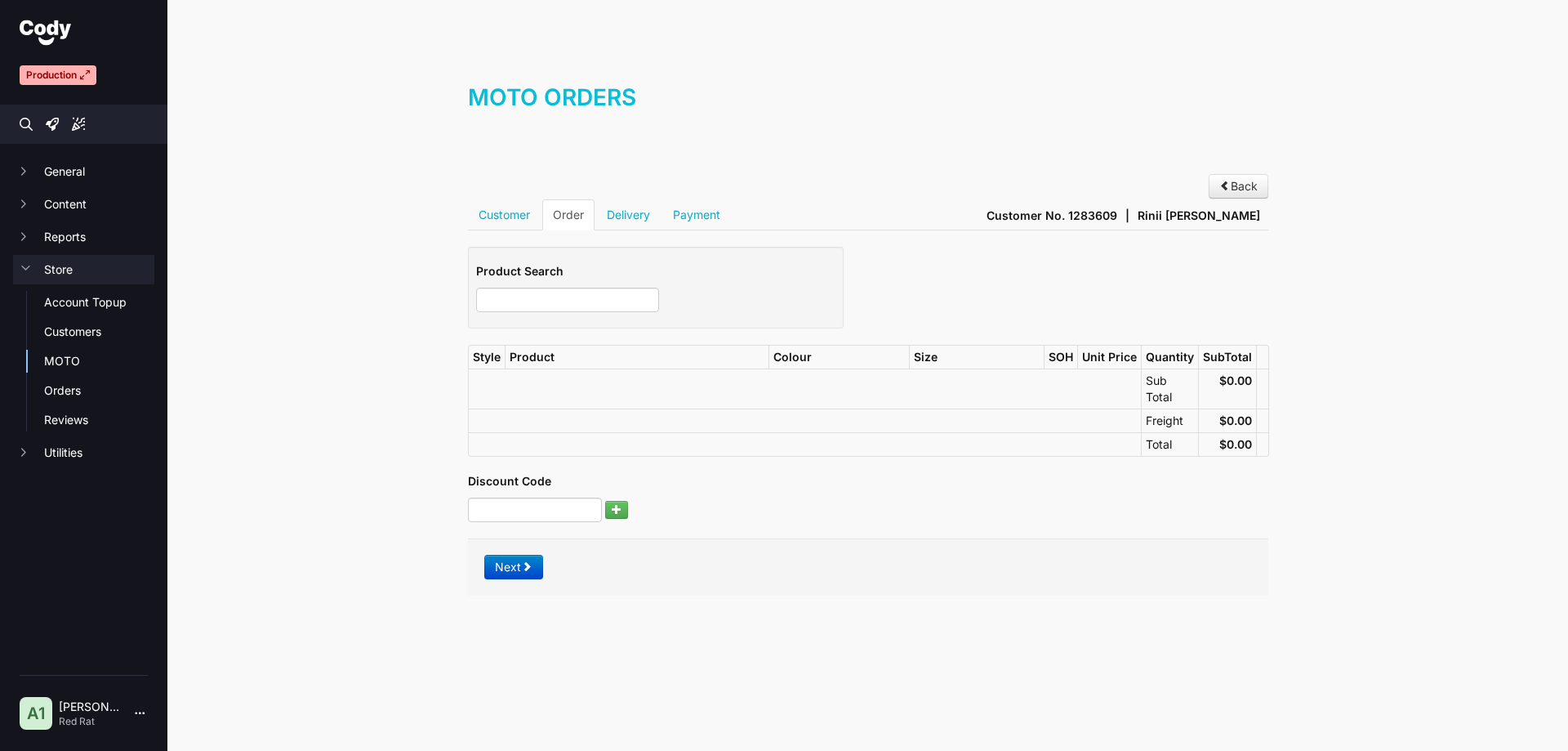 scroll, scrollTop: 0, scrollLeft: 0, axis: both 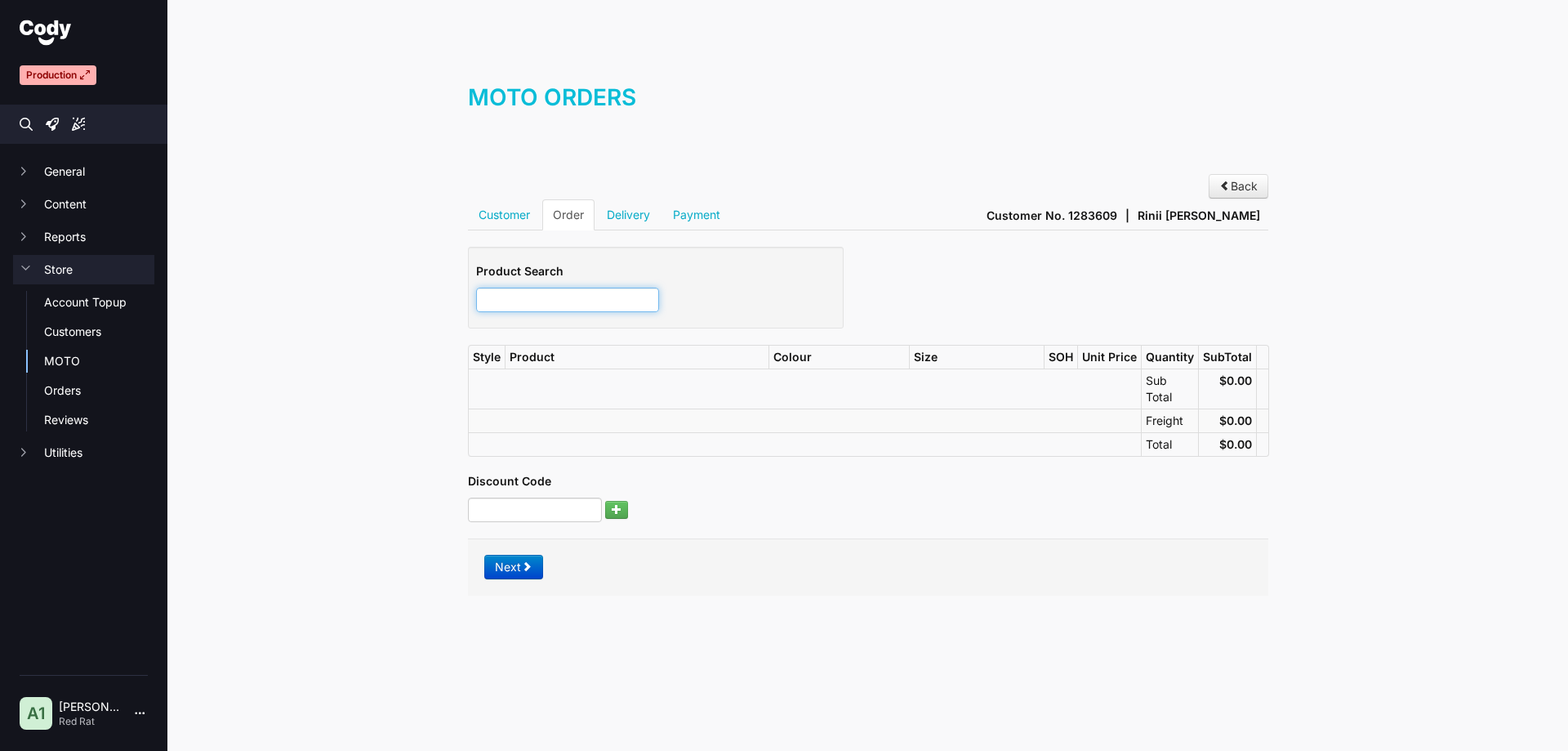 click at bounding box center (568, 300) 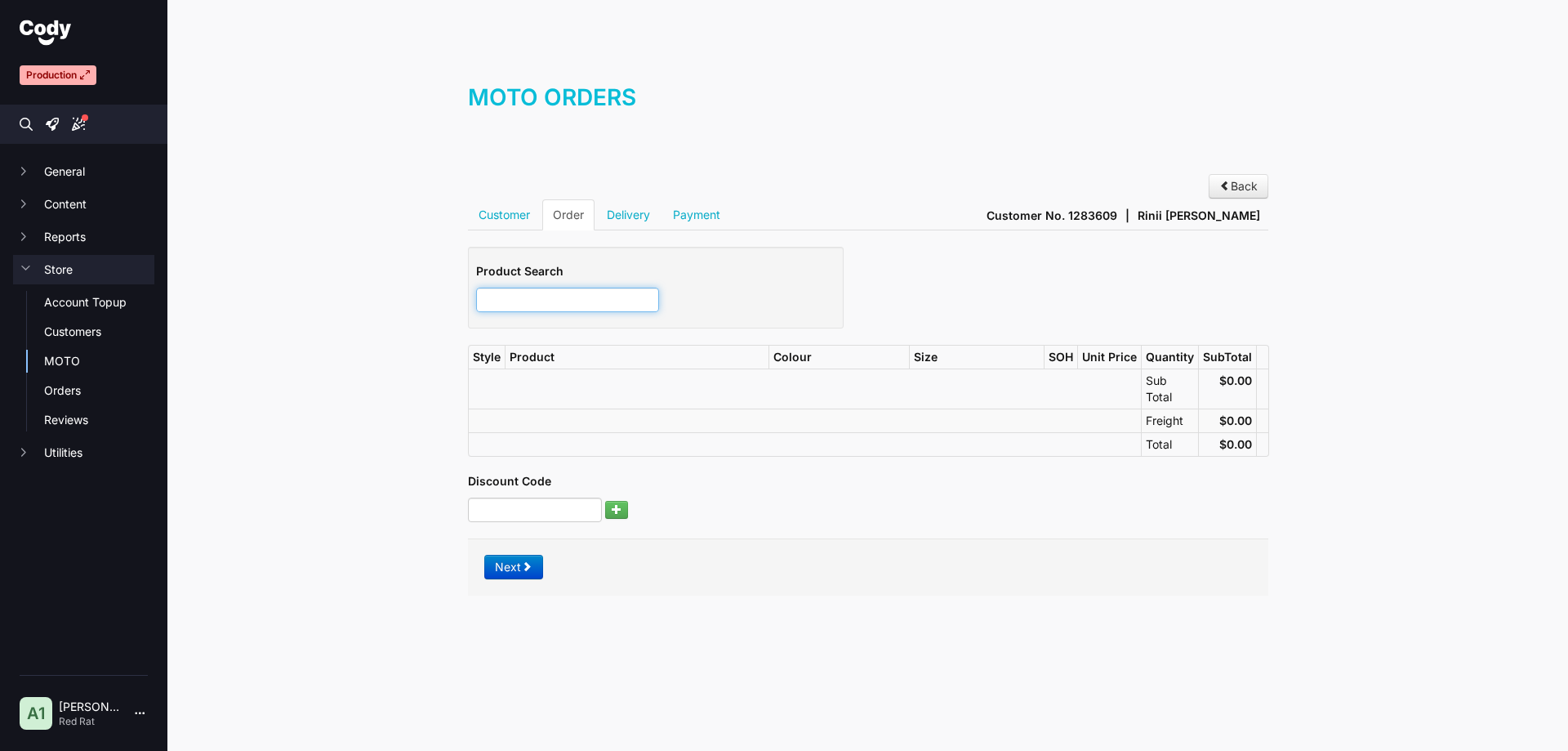 scroll, scrollTop: 0, scrollLeft: 0, axis: both 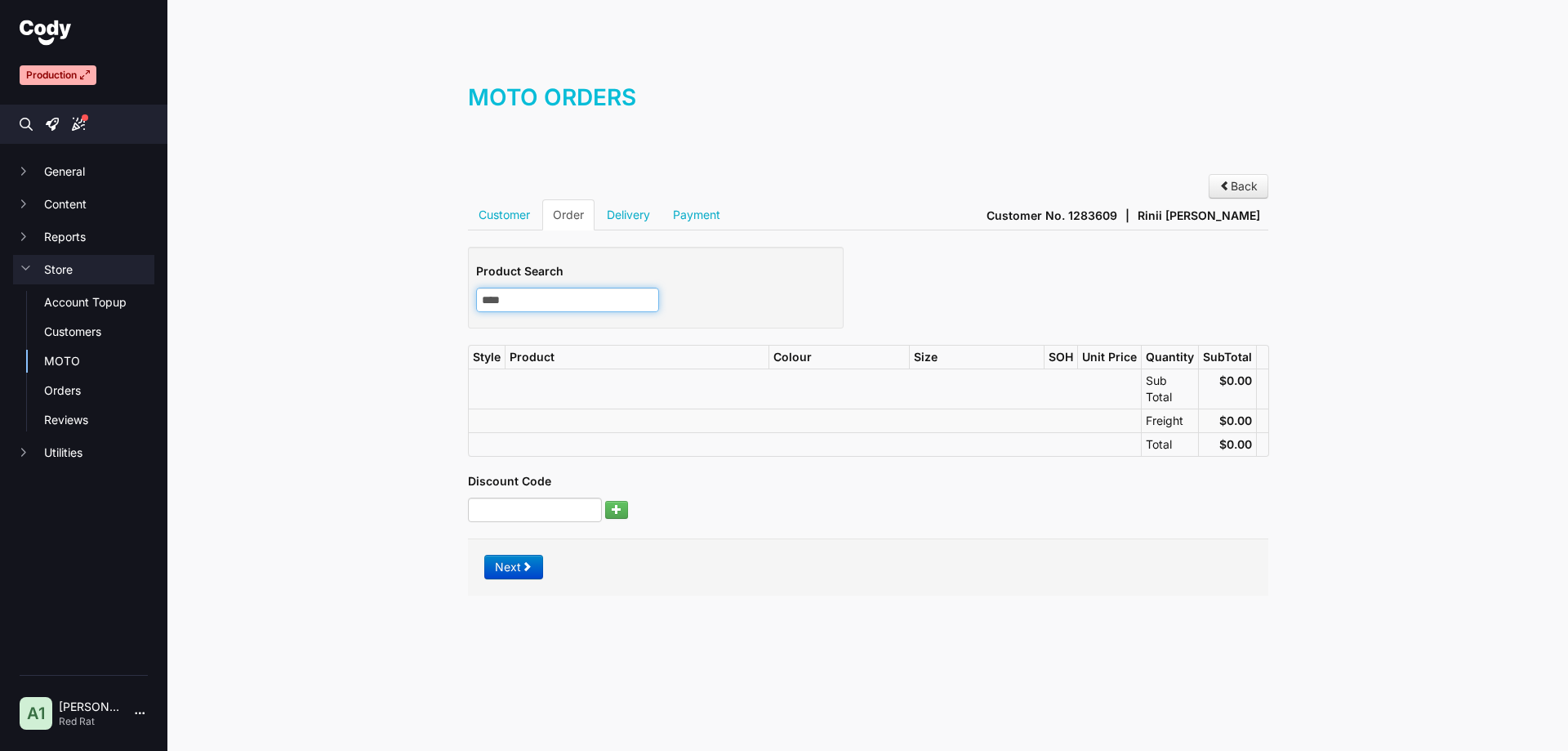 type on "*****" 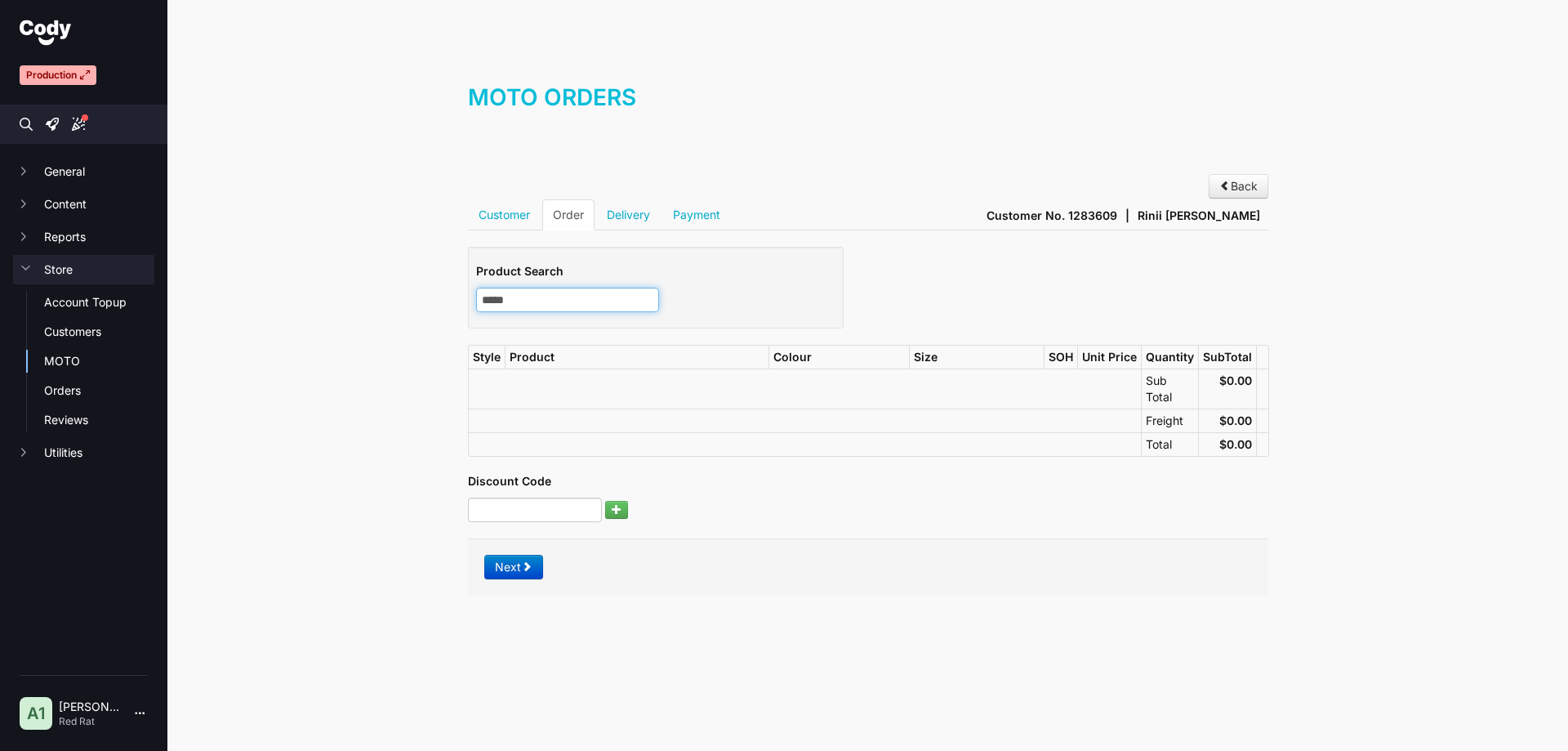 type on "*****" 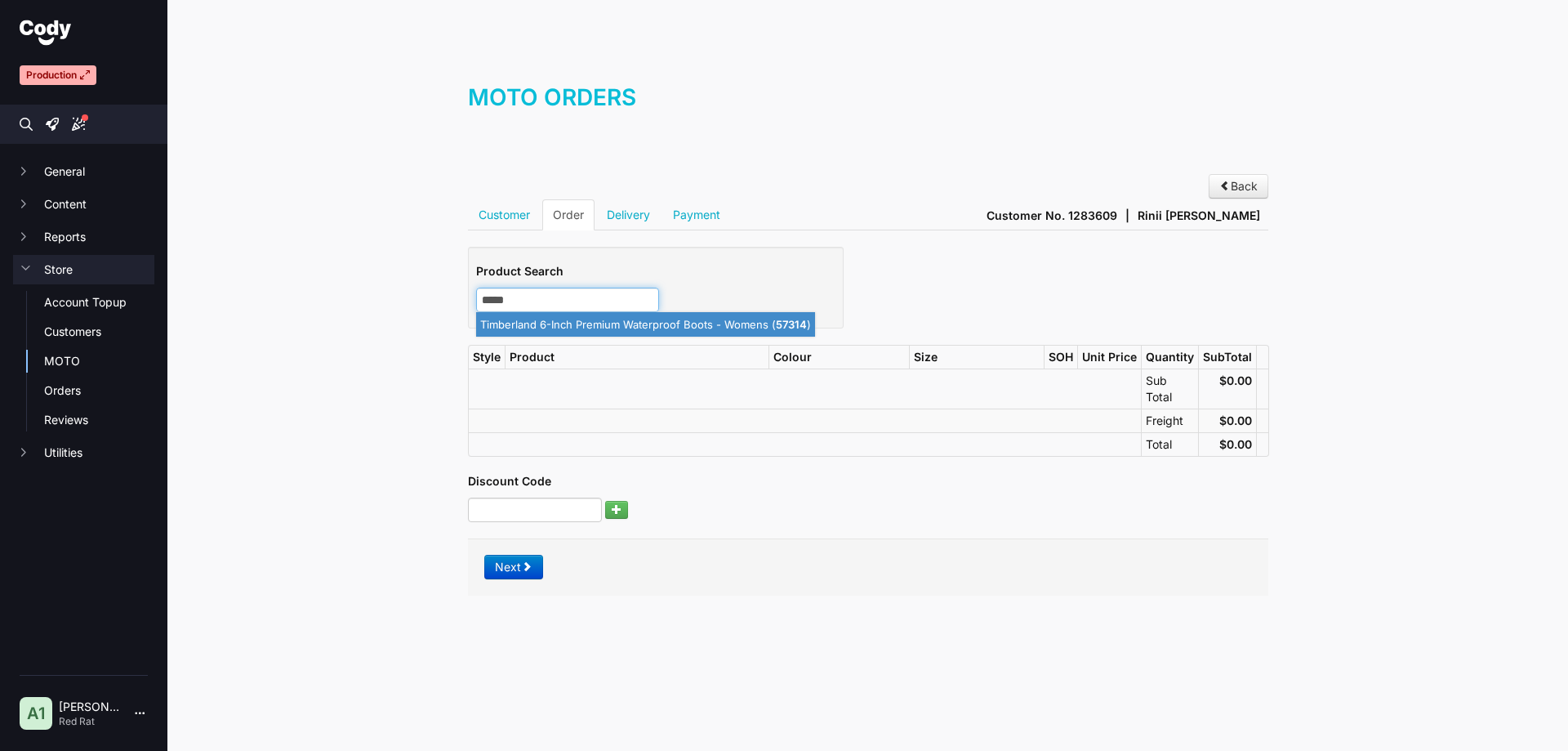 click on "Timberland 6-Inch Premium Waterproof Boots - Womens ( 57314 )" at bounding box center (645, 324) 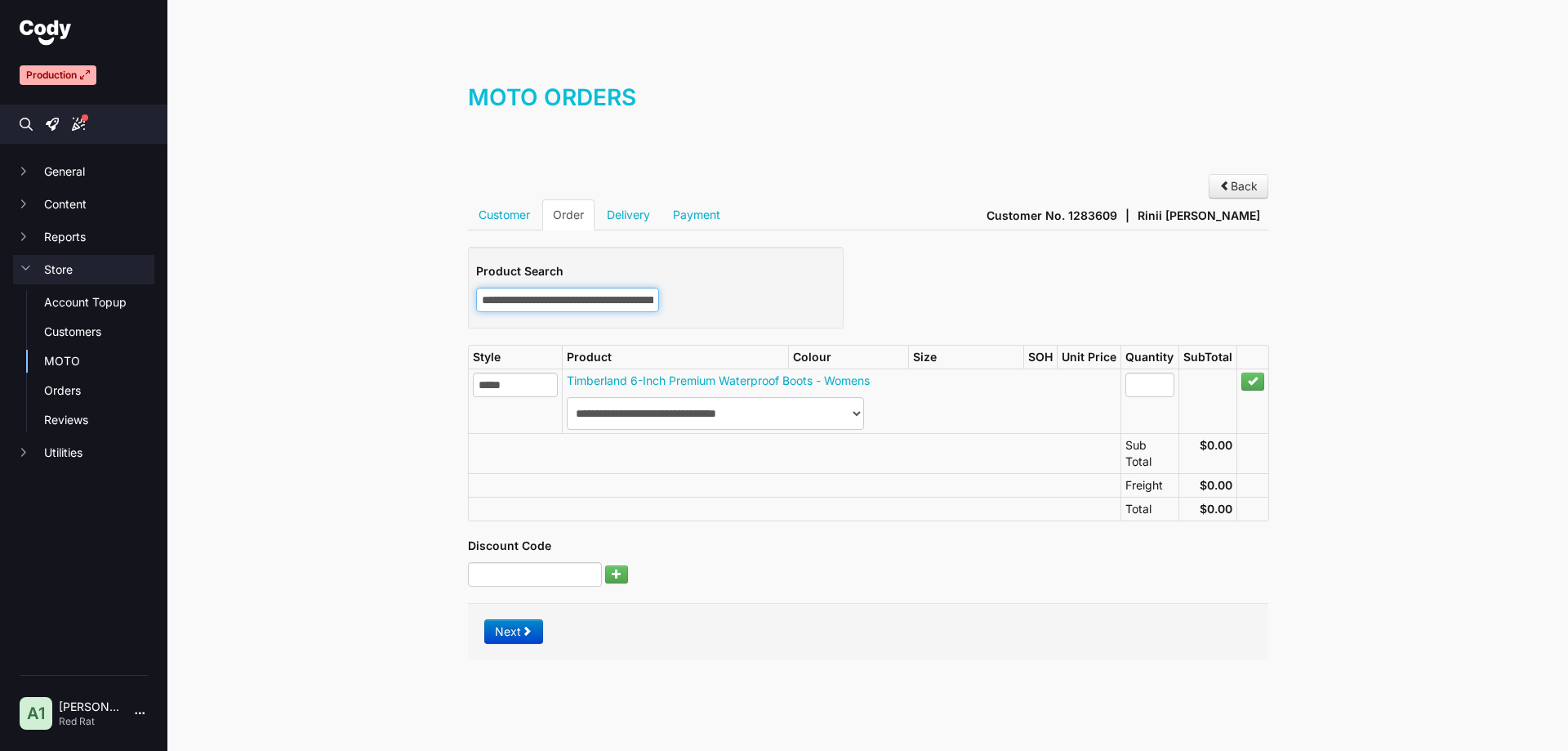 type on "**********" 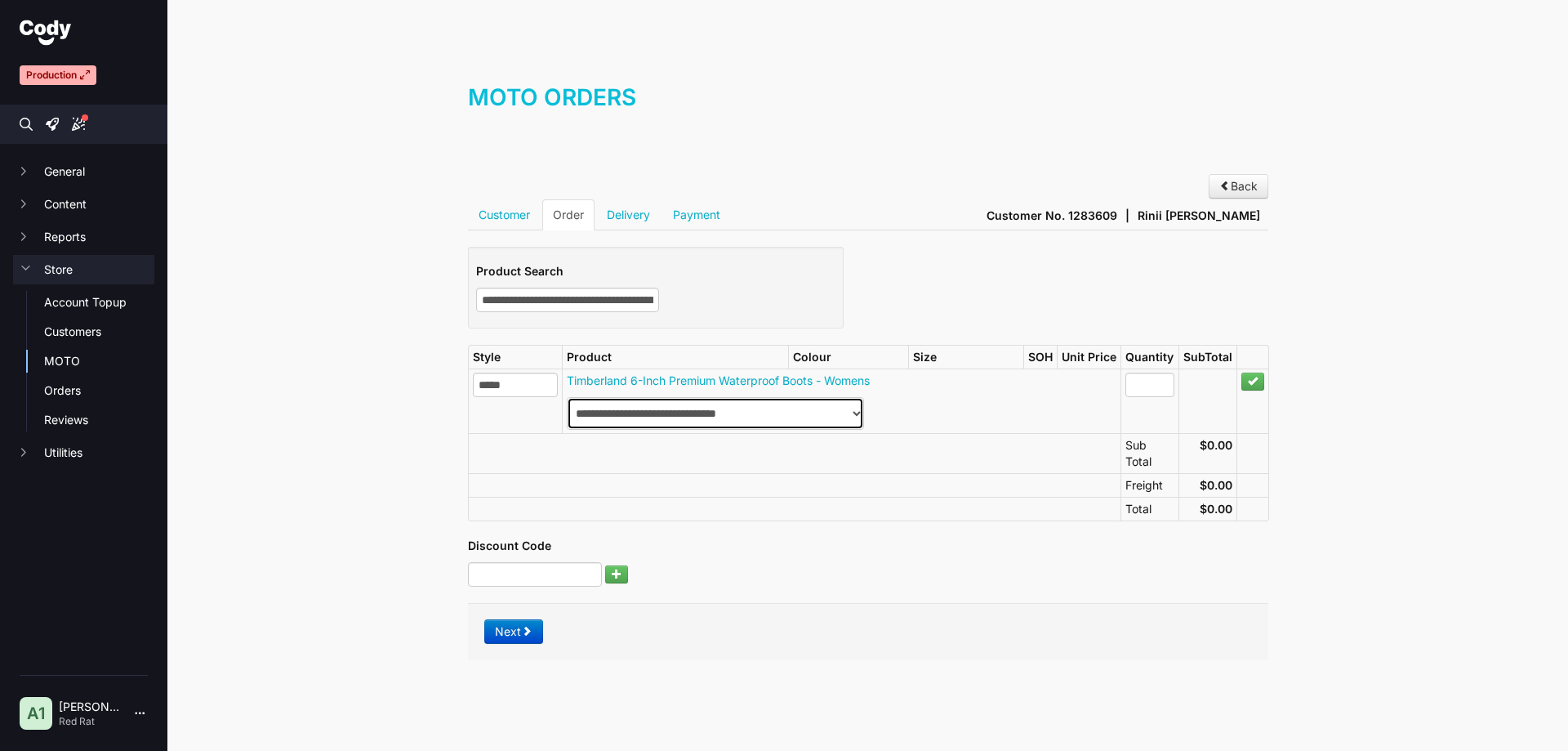 type 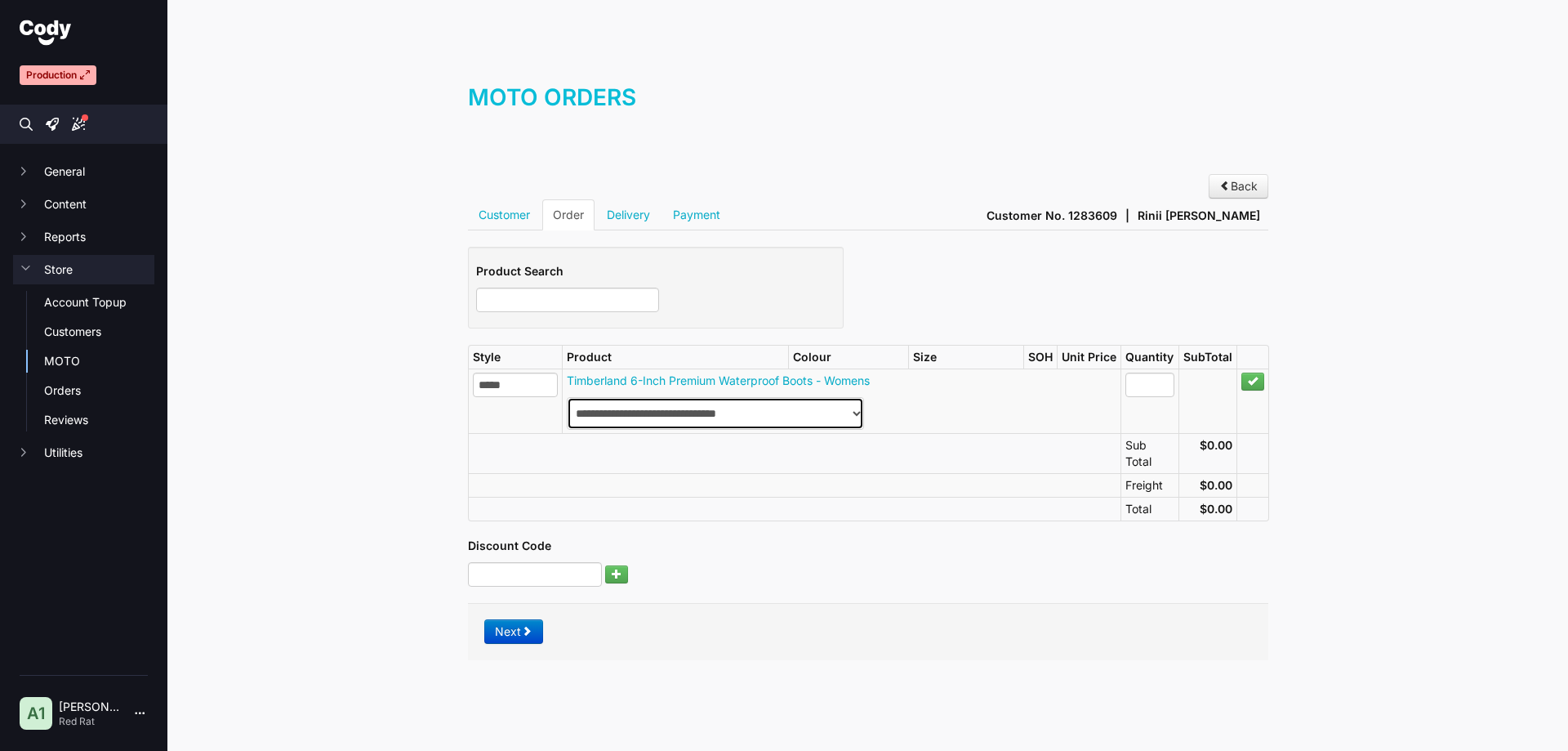 click on "**********" at bounding box center [715, 413] 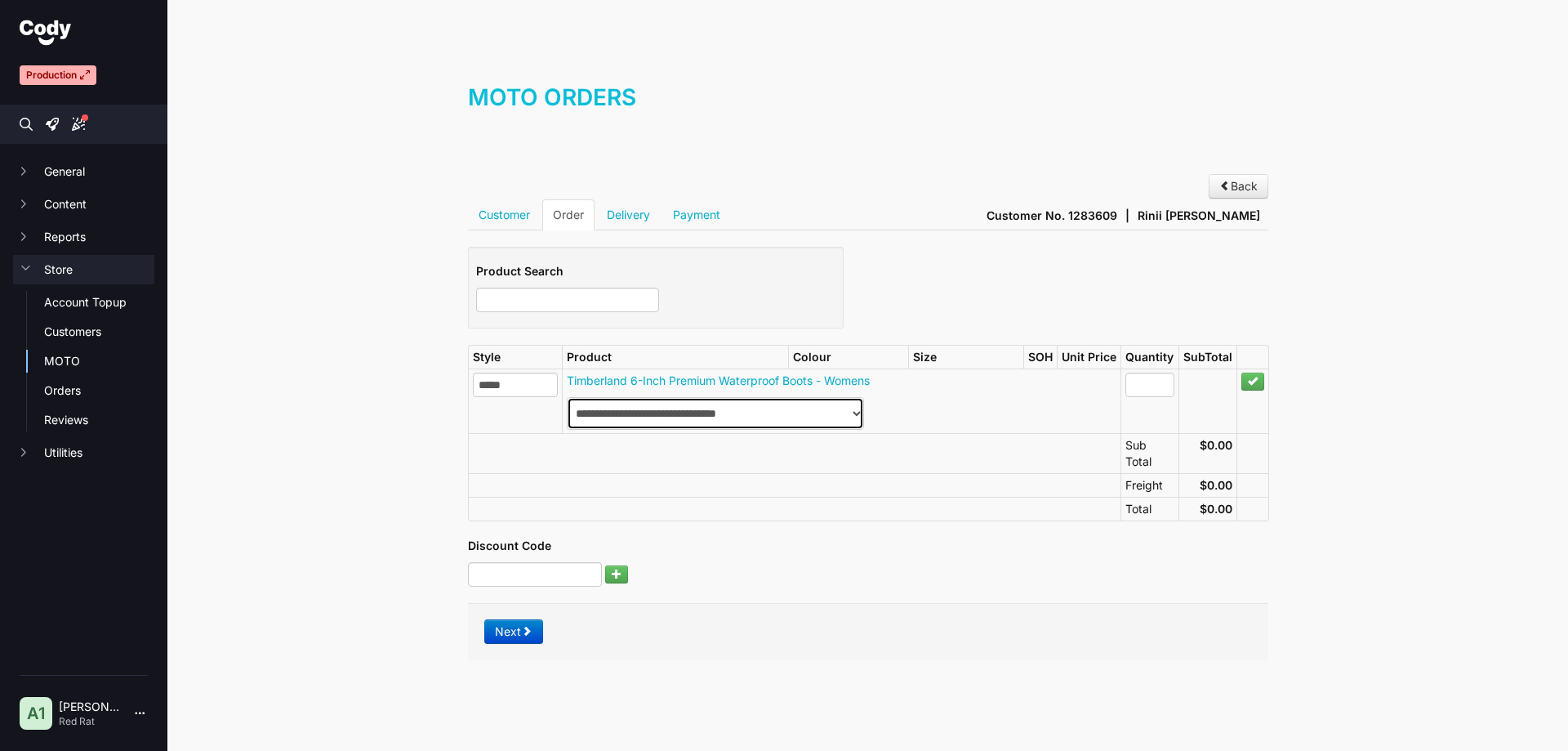 select on "********" 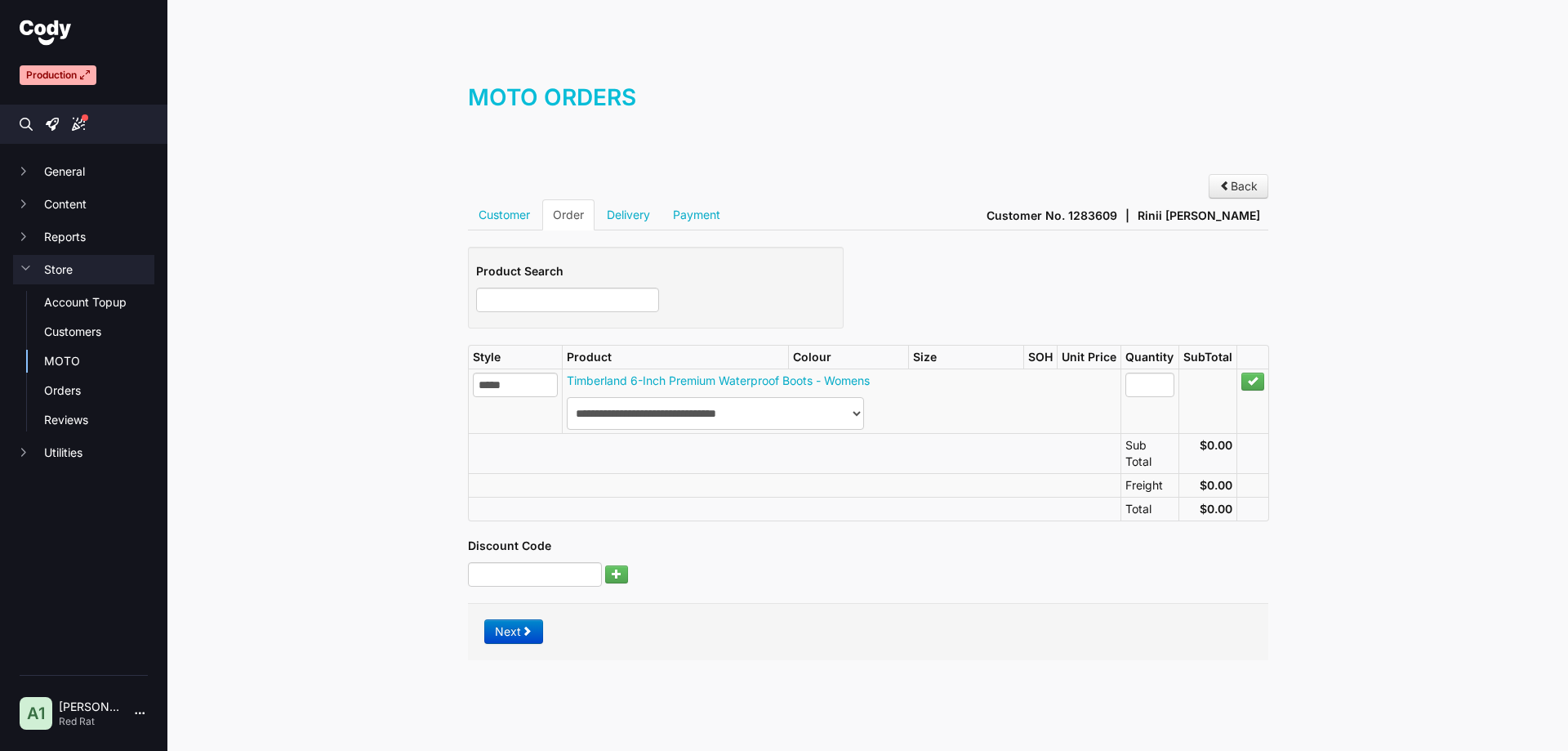 click on "Discount Code" at bounding box center (868, 562) 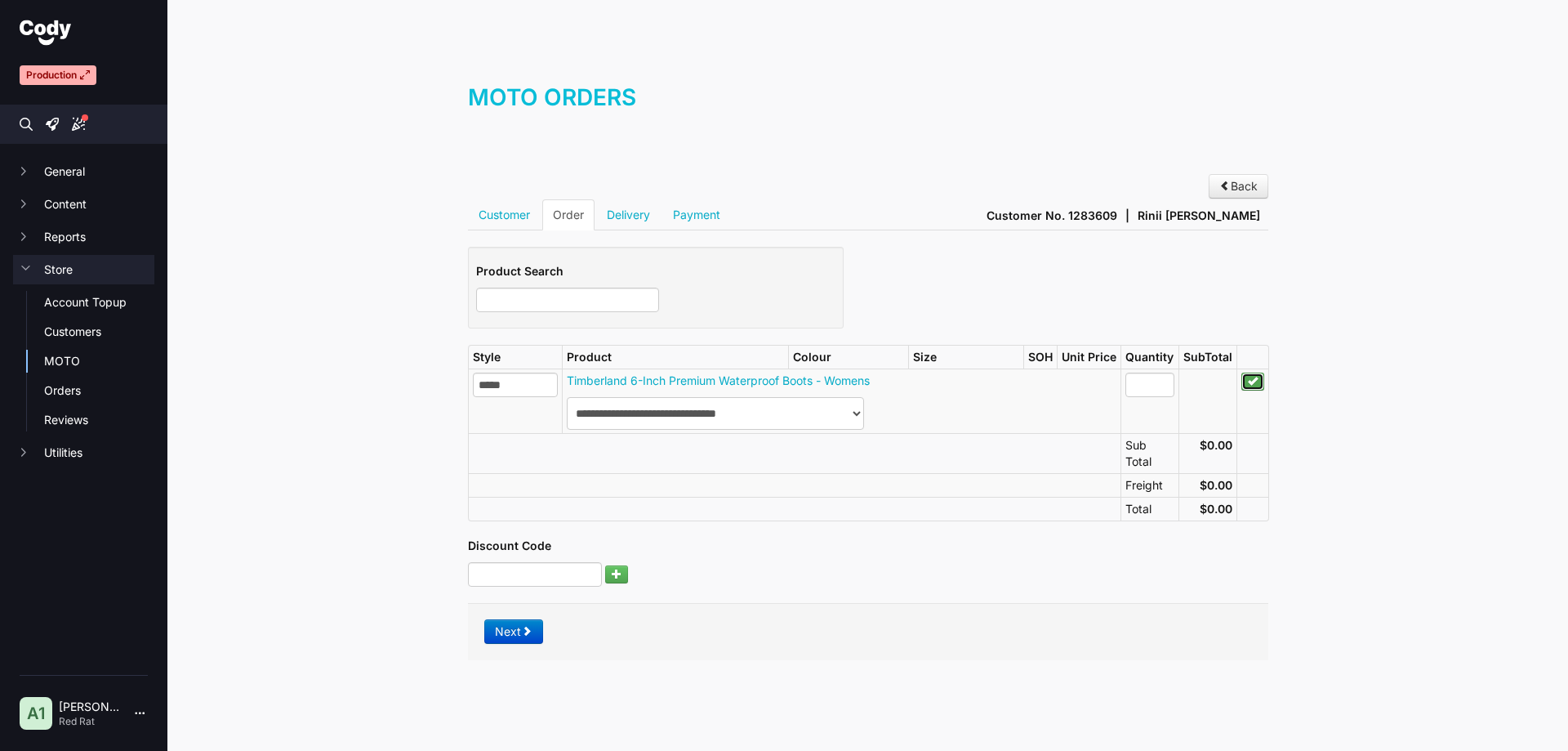 click at bounding box center [1253, 382] 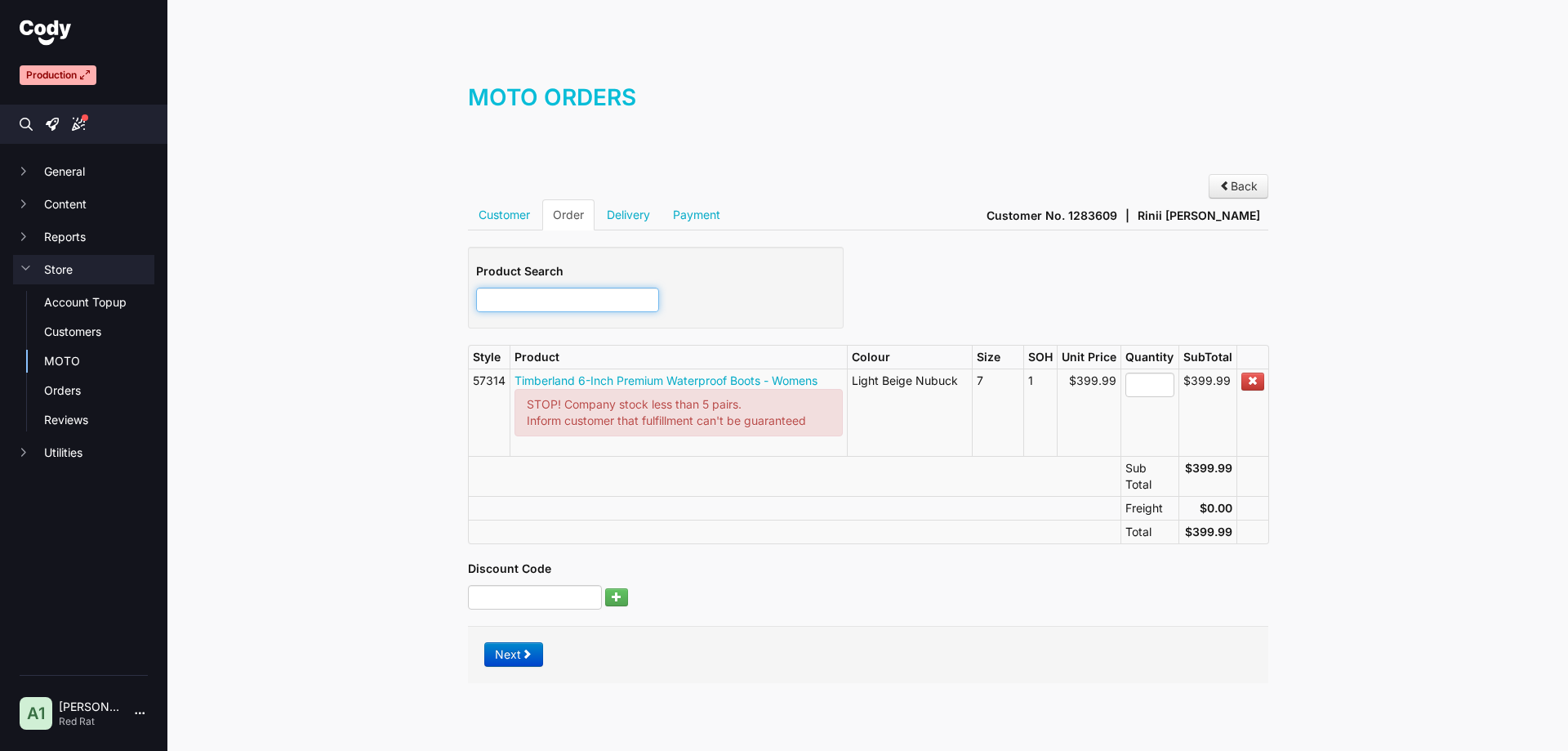 click at bounding box center (568, 300) 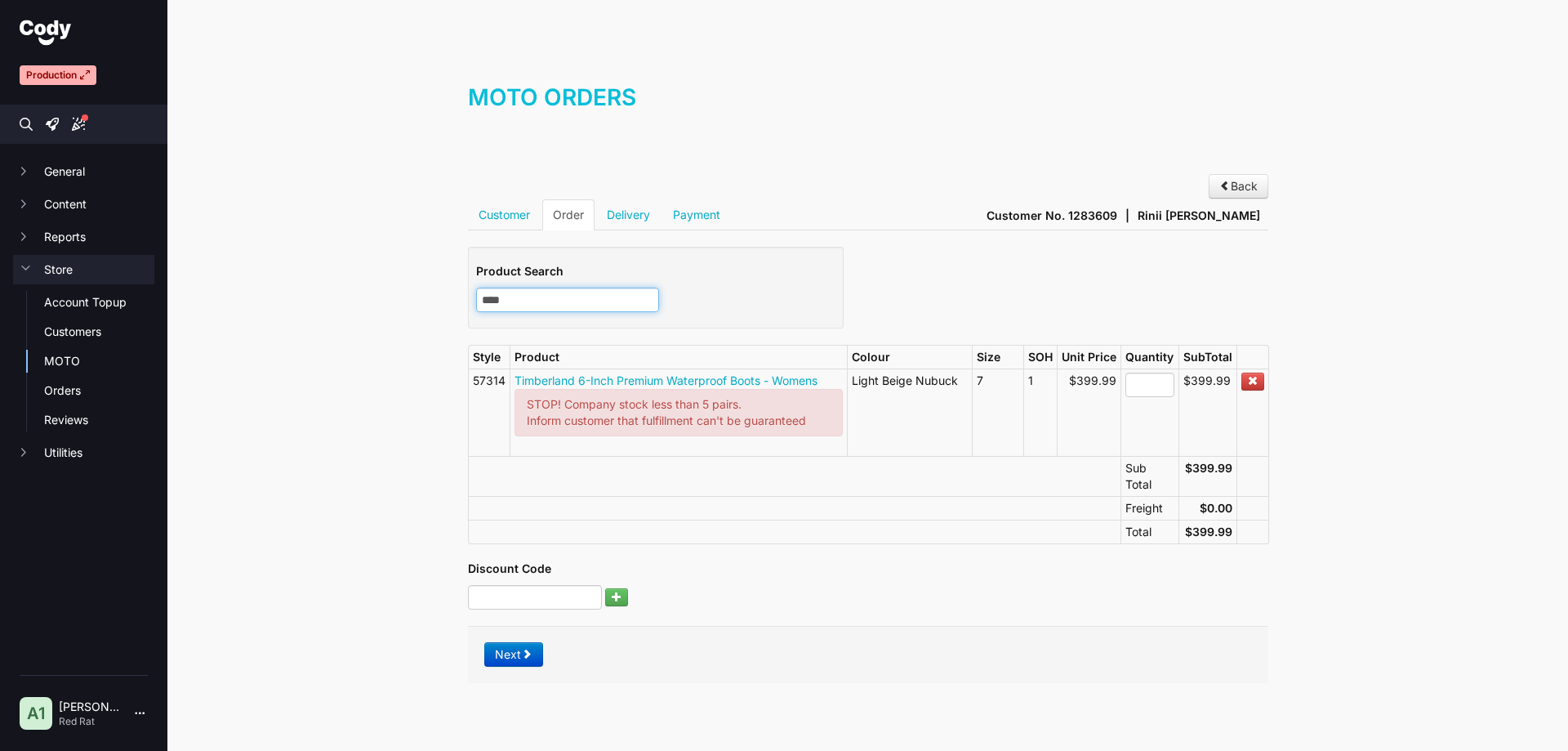 type on "*****" 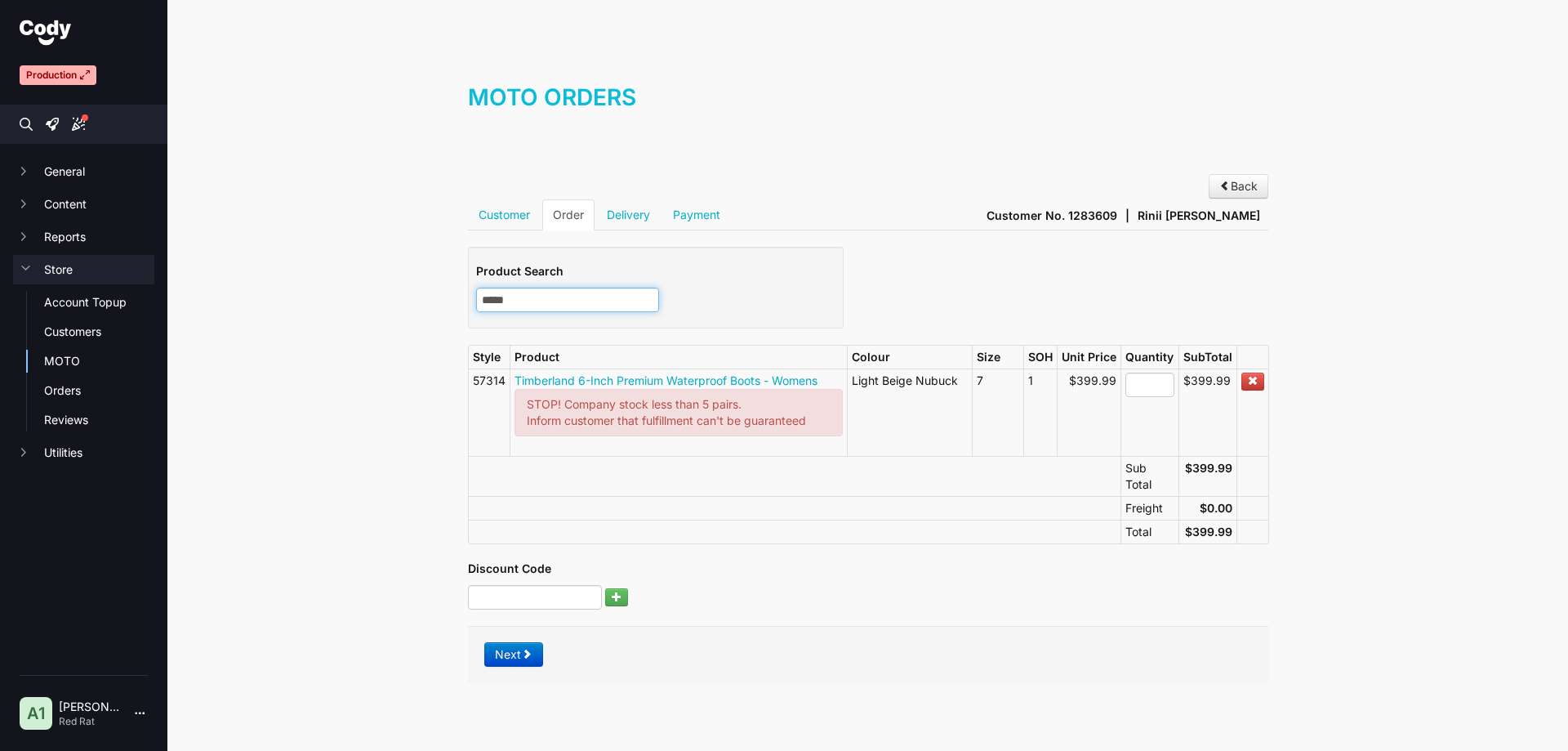 type on "*****" 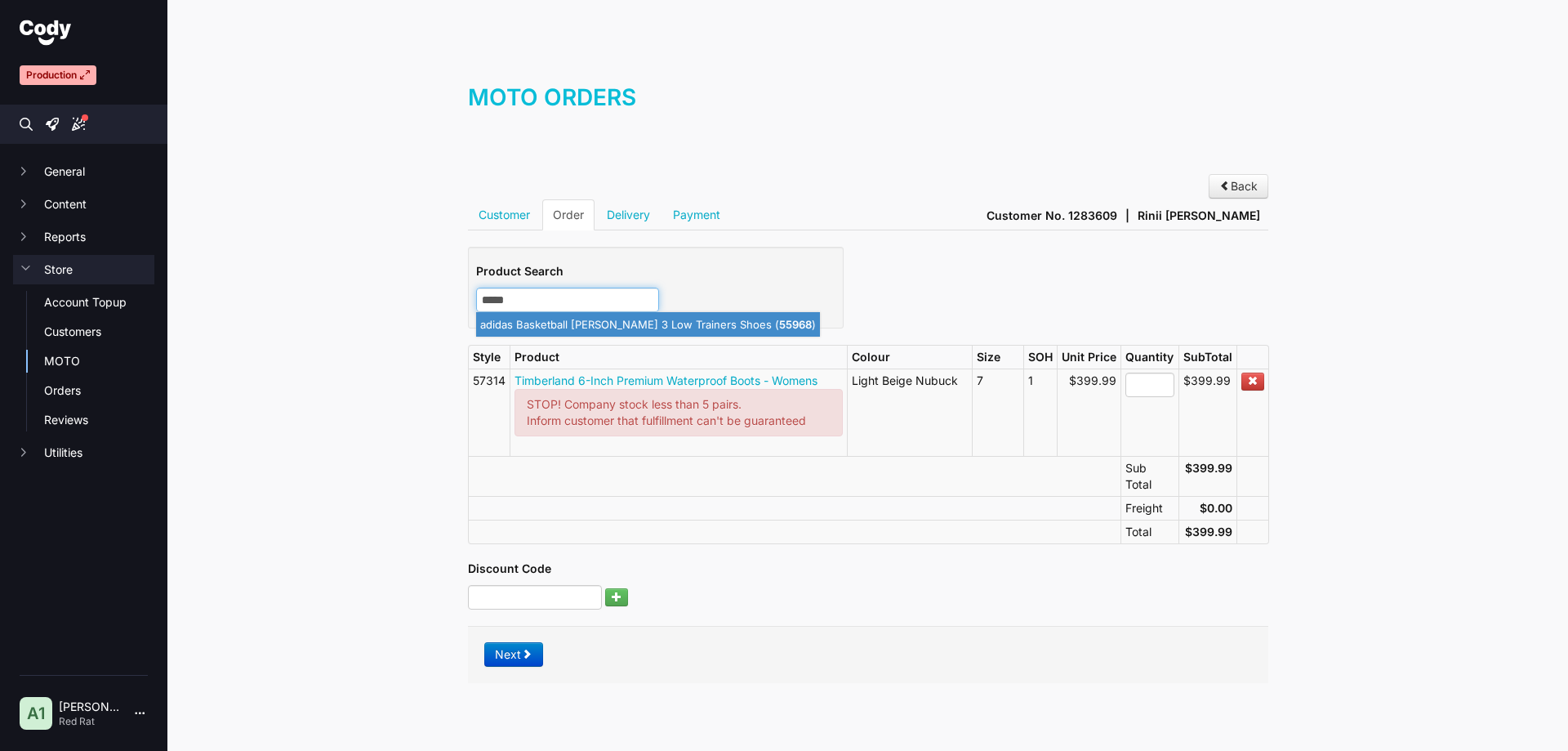 click on "adidas Basketball Trae Young 3 Low Trainers Shoes ( 55968 )" at bounding box center (648, 324) 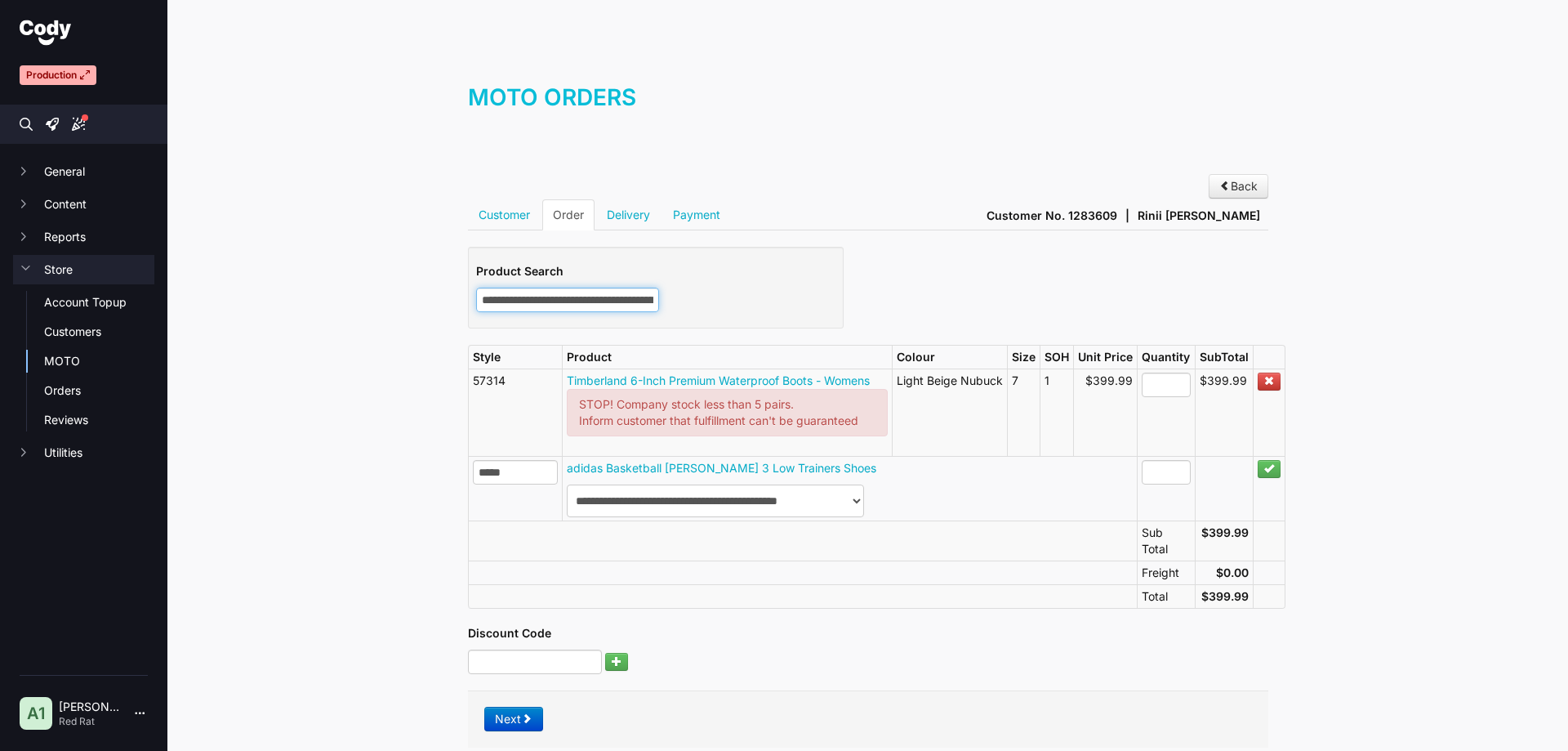 type on "**********" 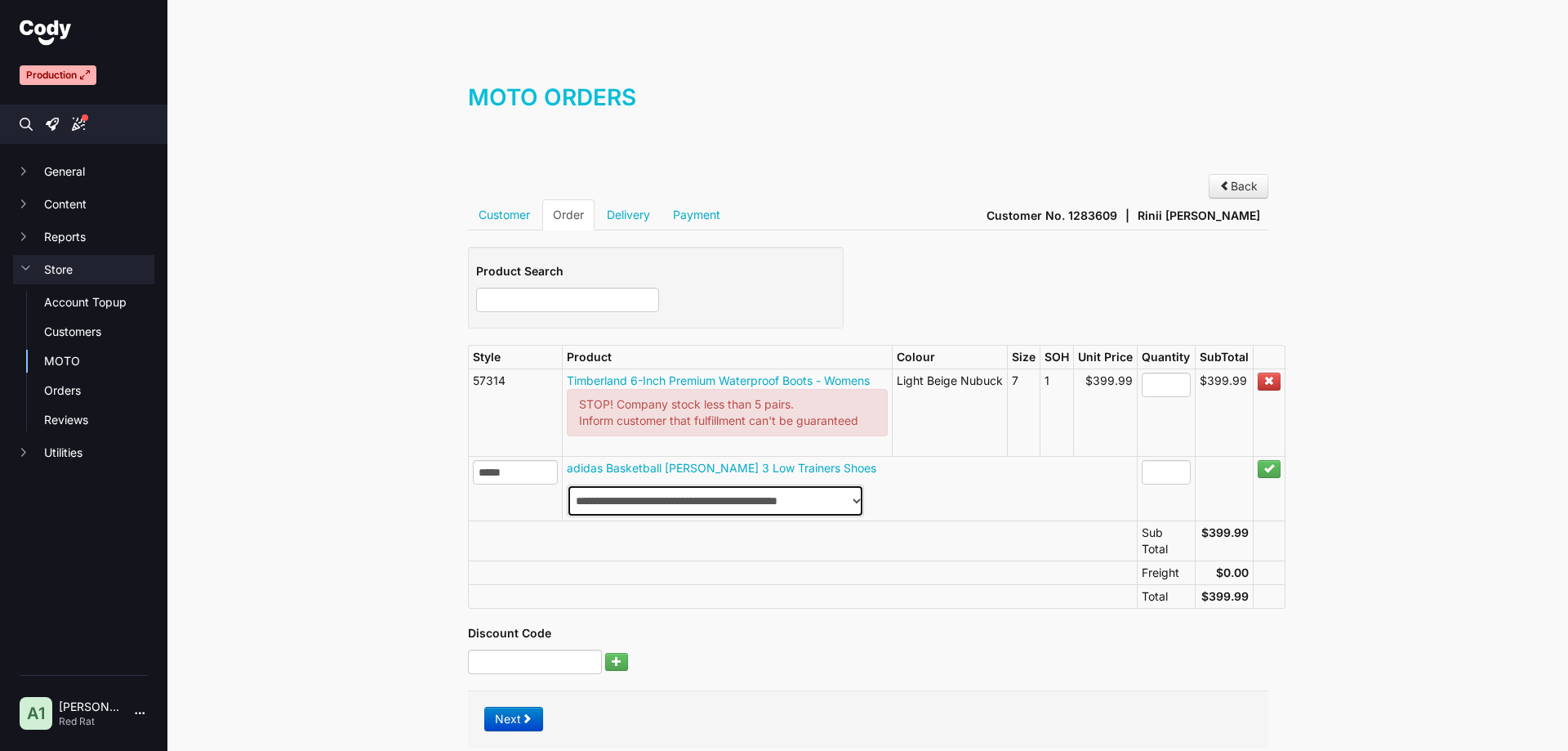 click on "**********" at bounding box center [715, 501] 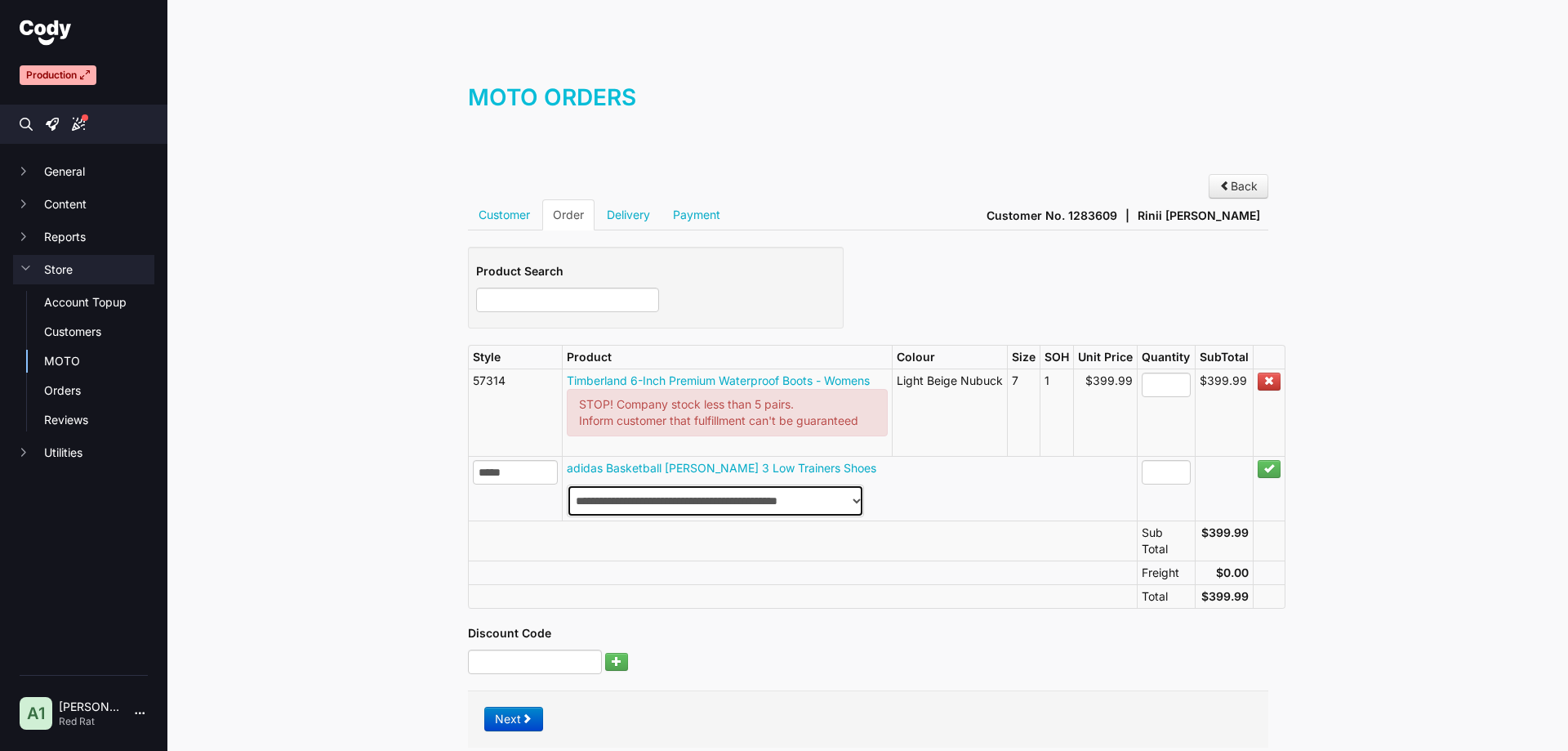 click on "**********" at bounding box center [715, 501] 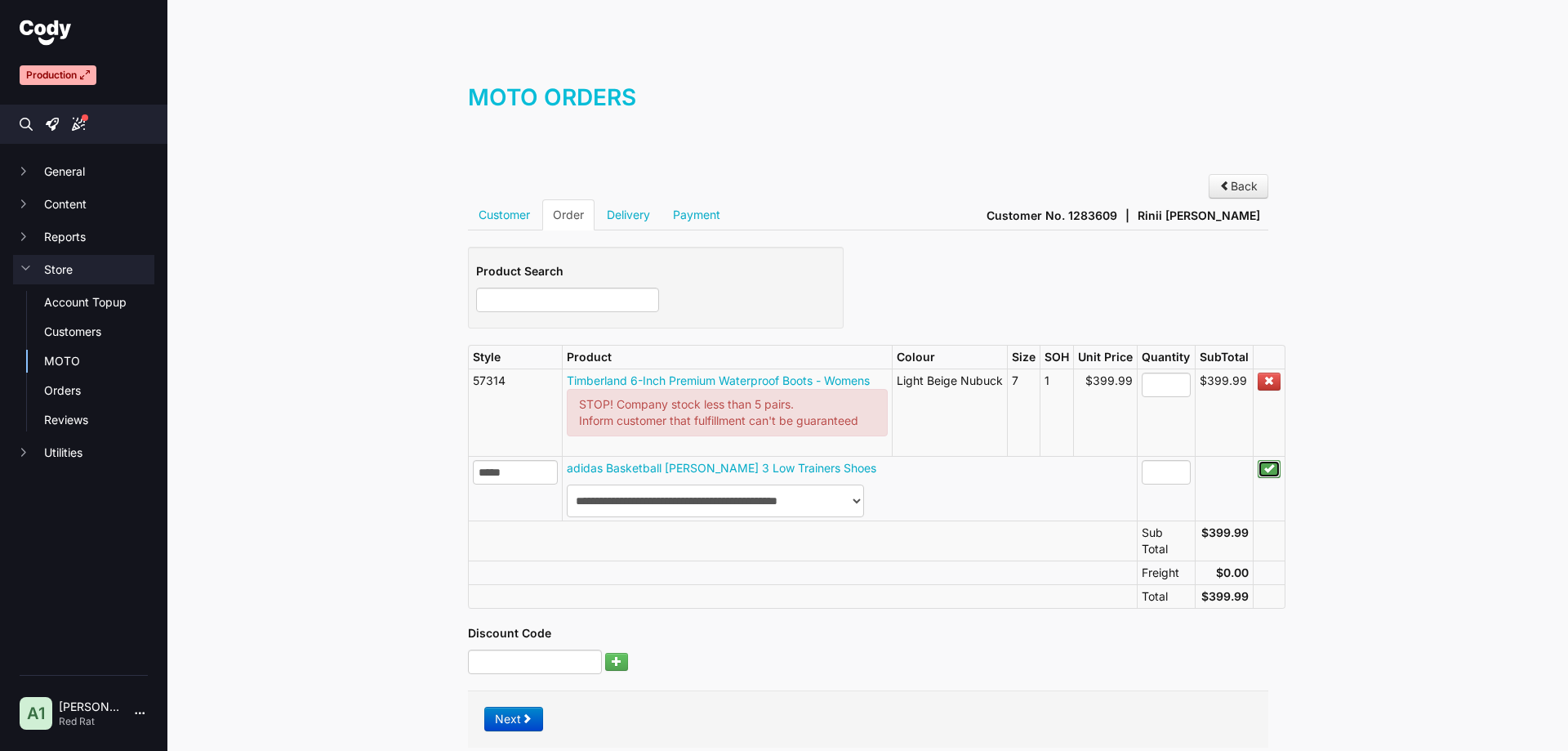 click at bounding box center [1269, 468] 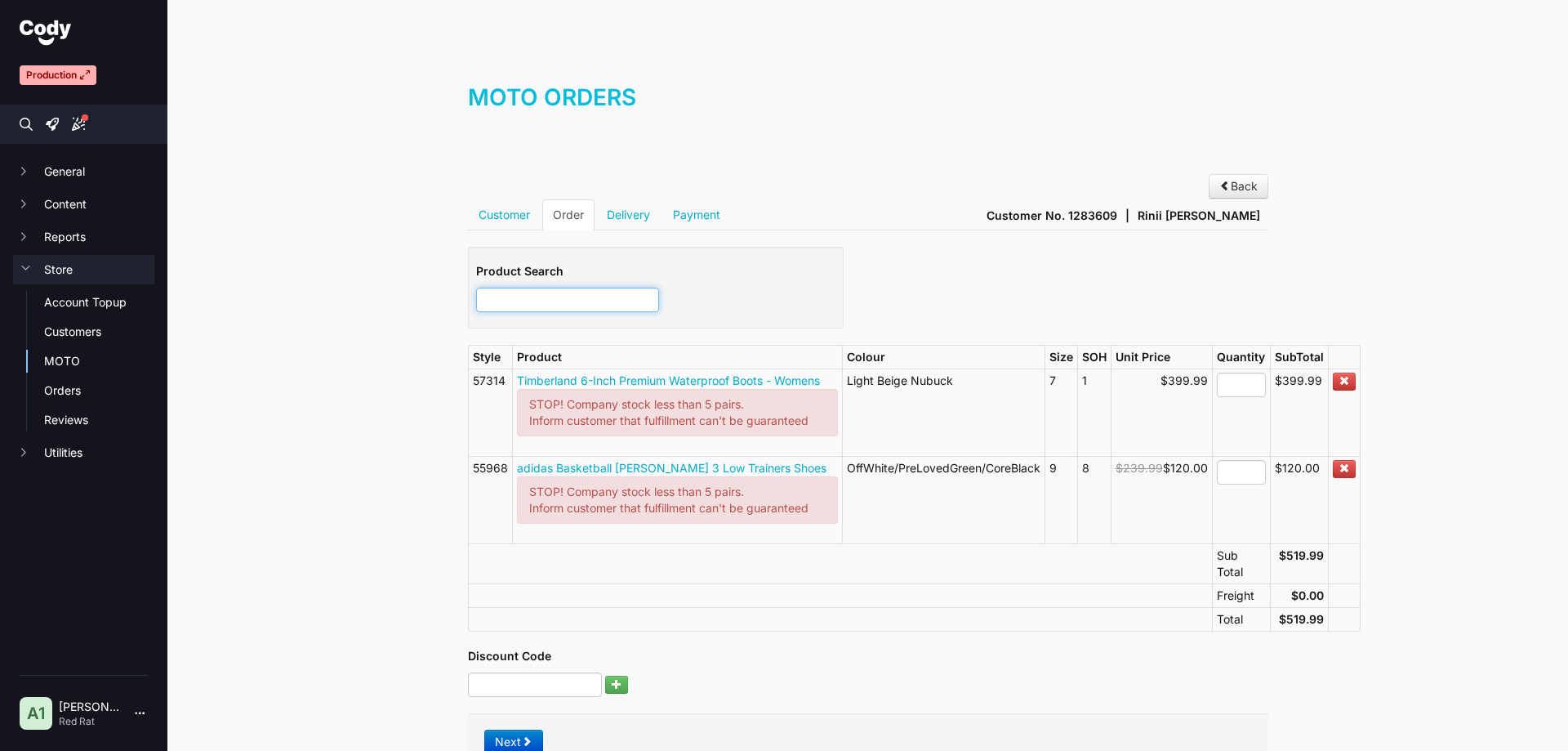 click at bounding box center [568, 300] 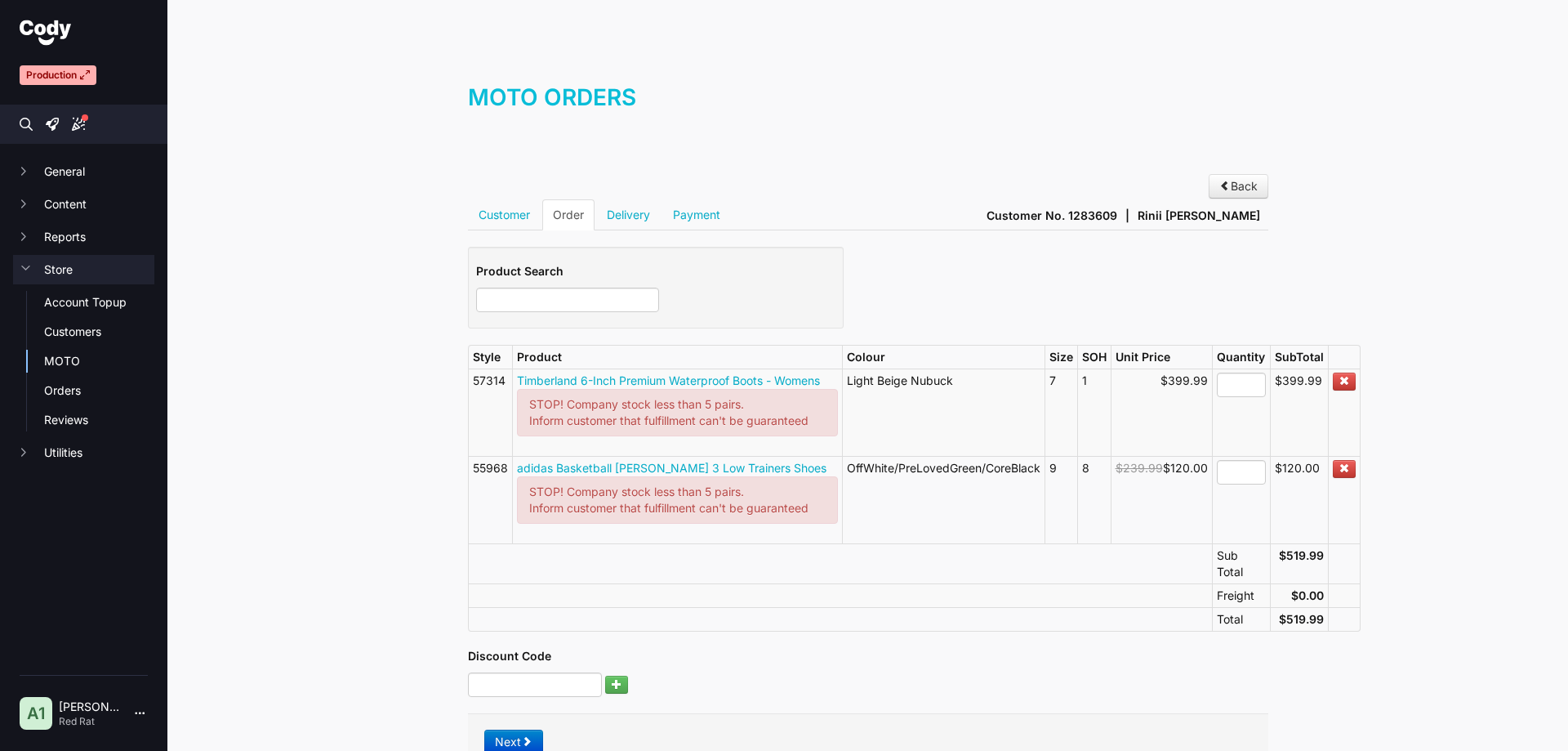 type 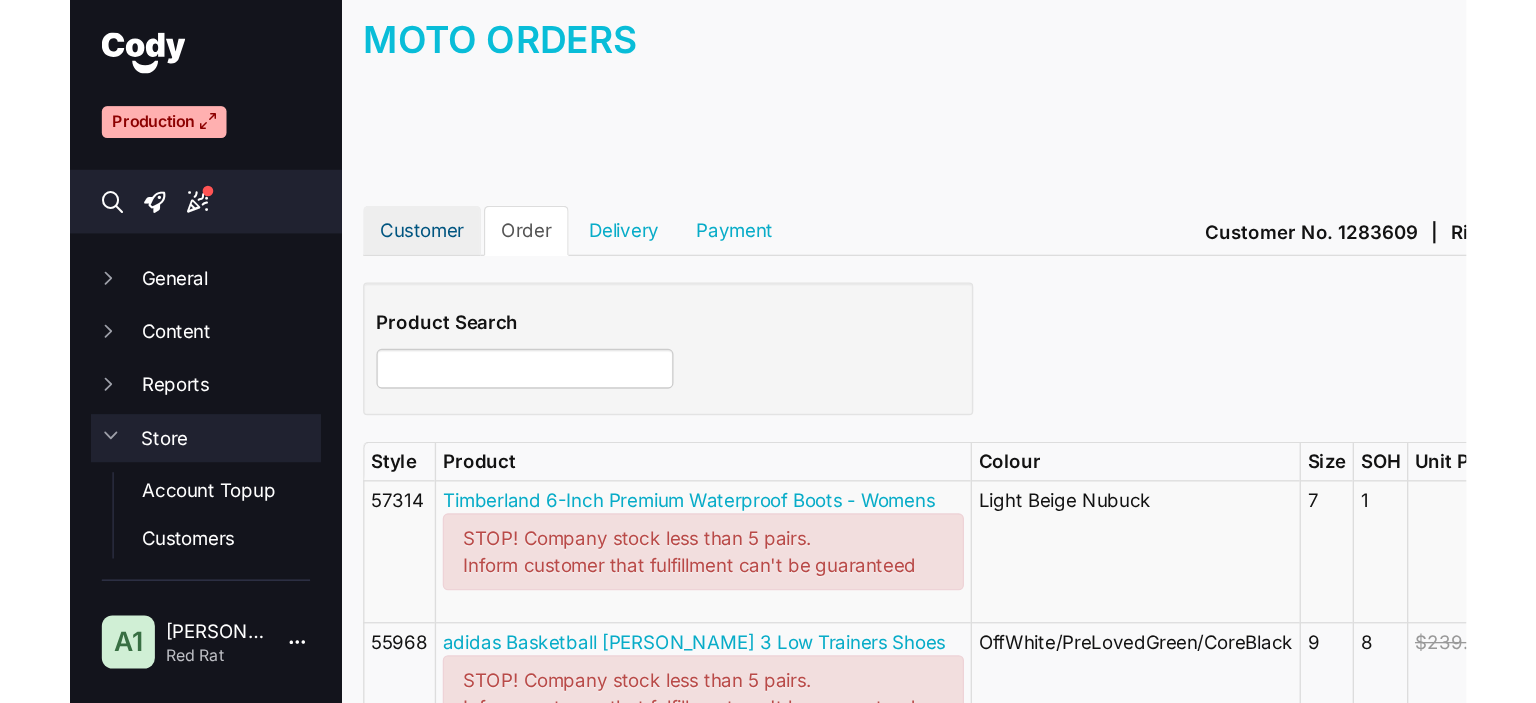 scroll, scrollTop: 88, scrollLeft: 0, axis: vertical 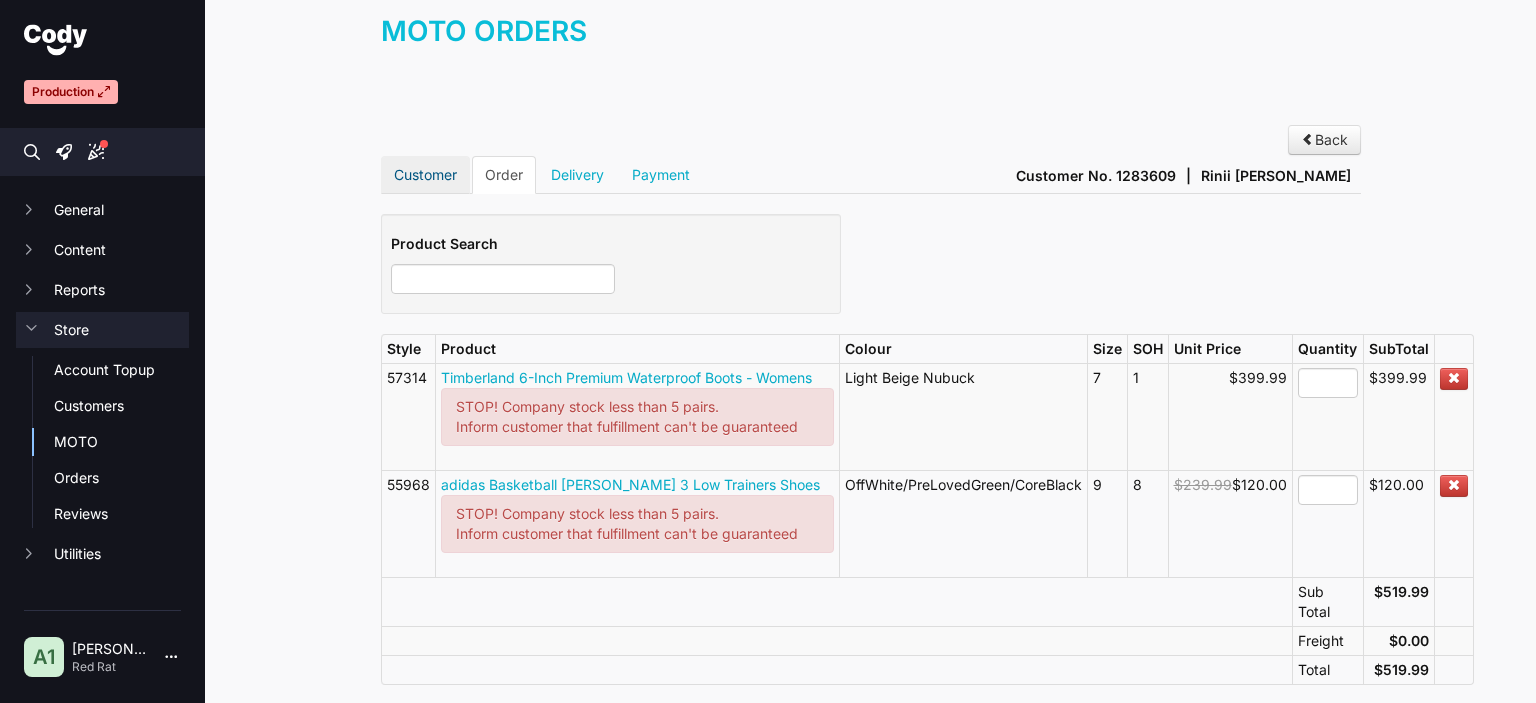 click on "Customer" at bounding box center (425, 175) 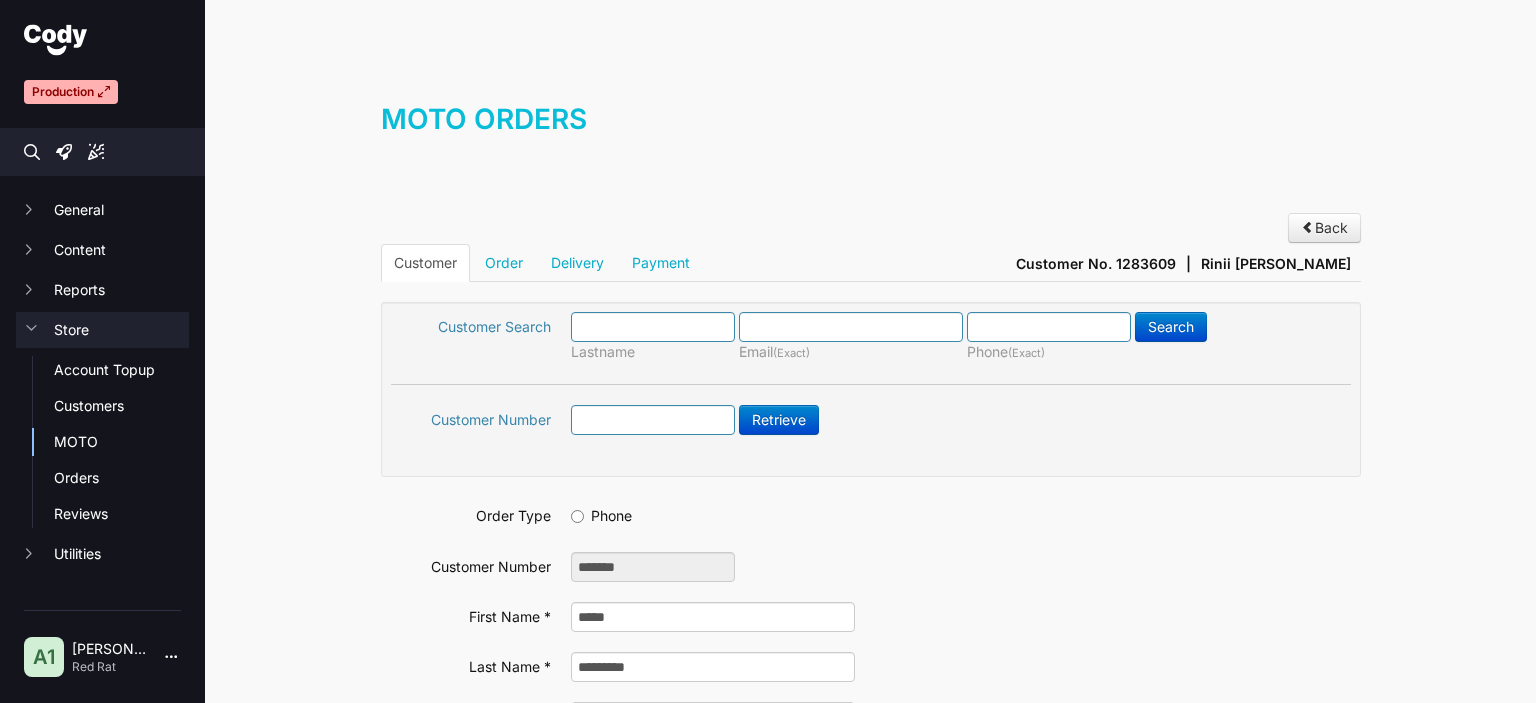 scroll, scrollTop: 0, scrollLeft: 0, axis: both 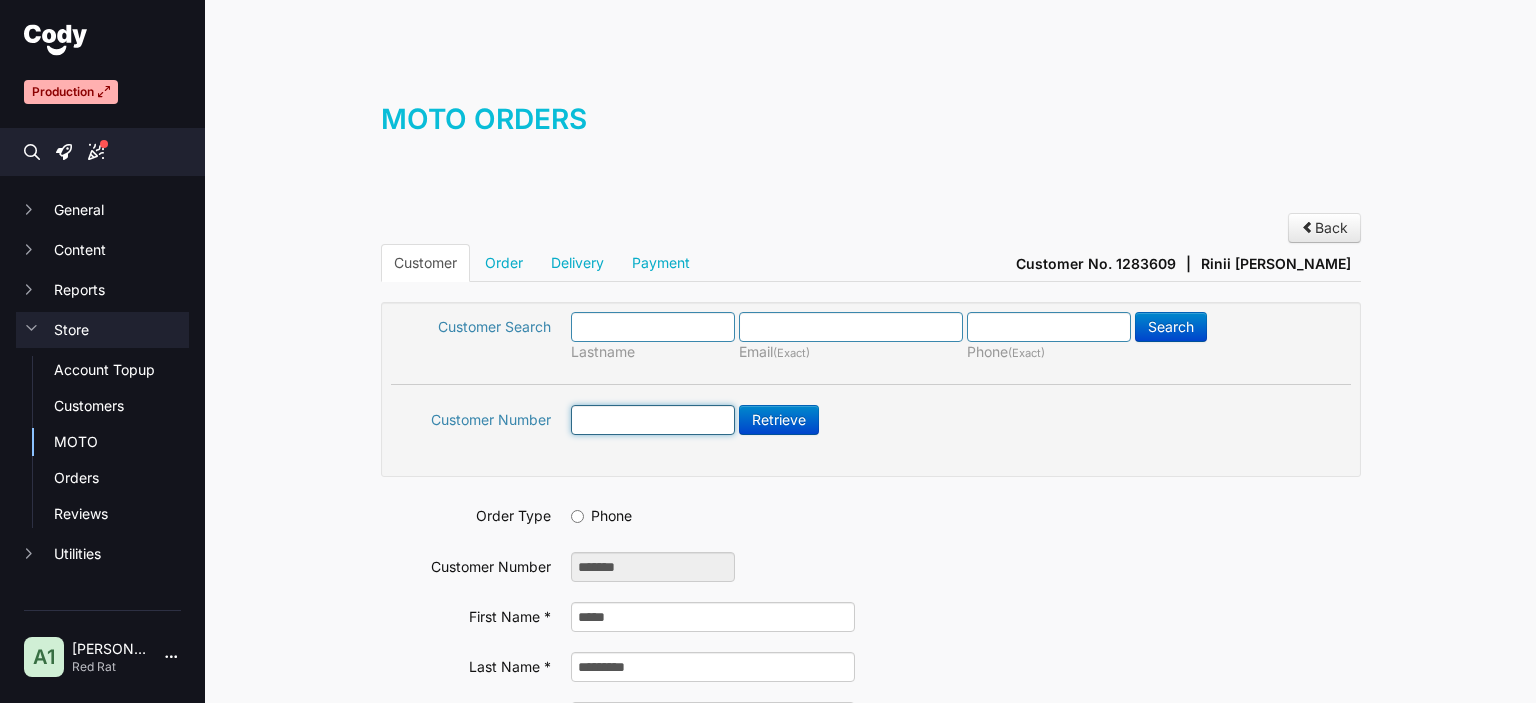 click at bounding box center [653, 420] 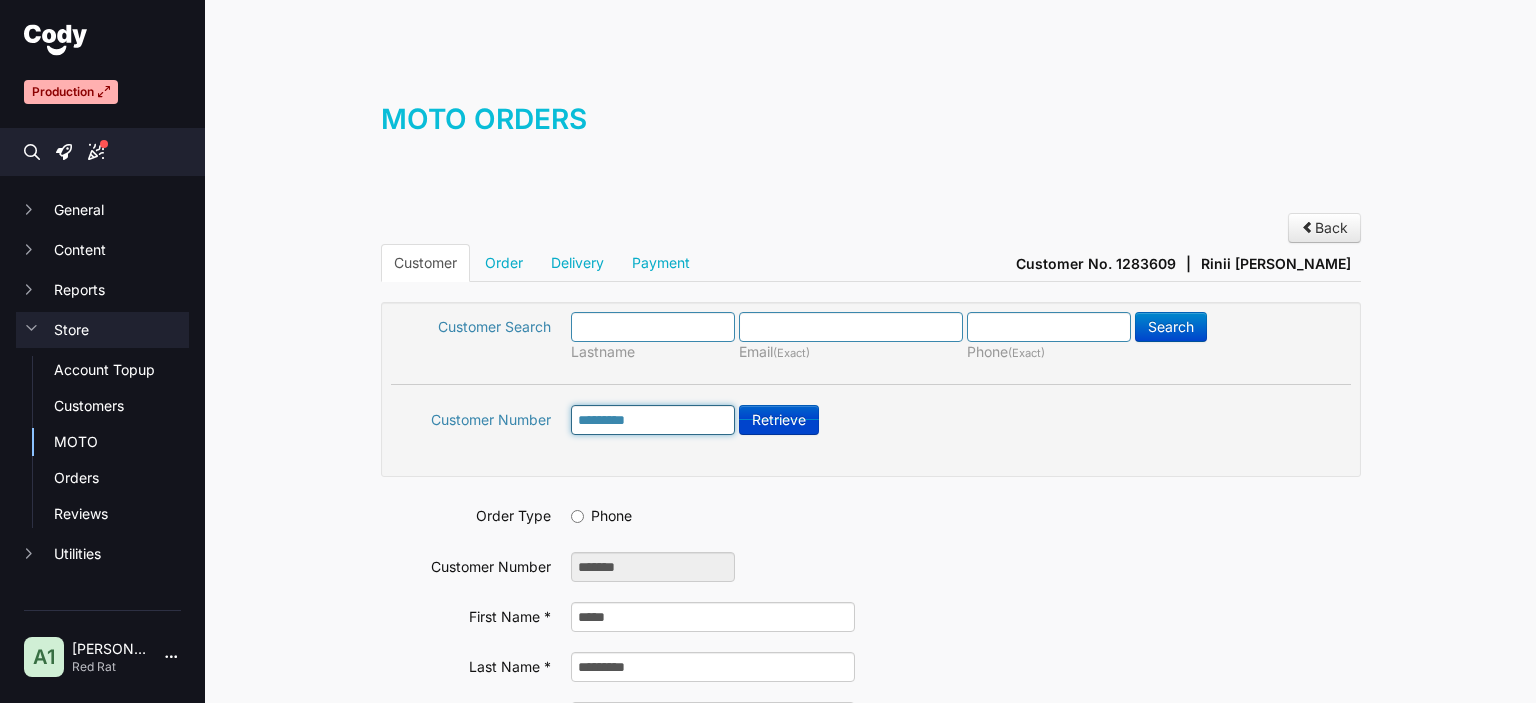 type on "*******" 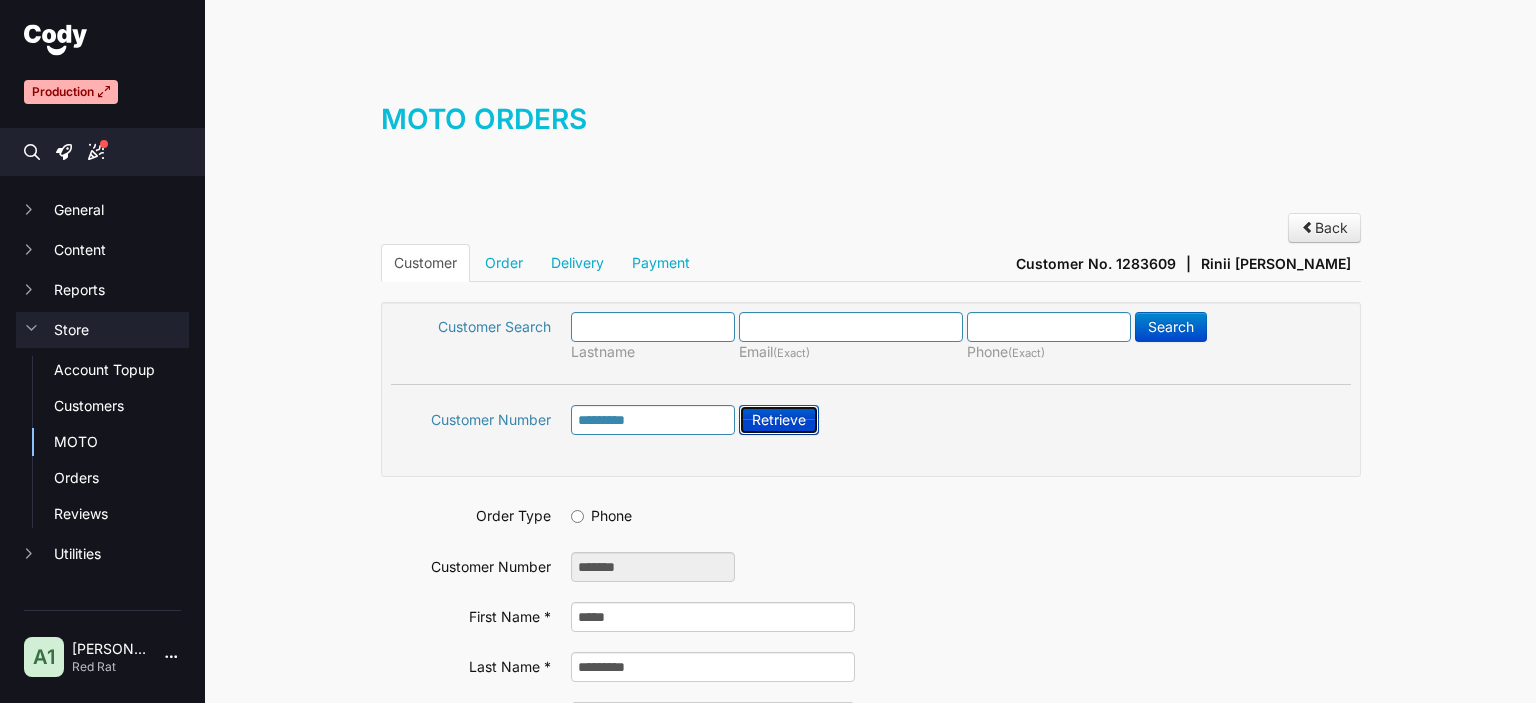 click on "Retrieve" at bounding box center (779, 420) 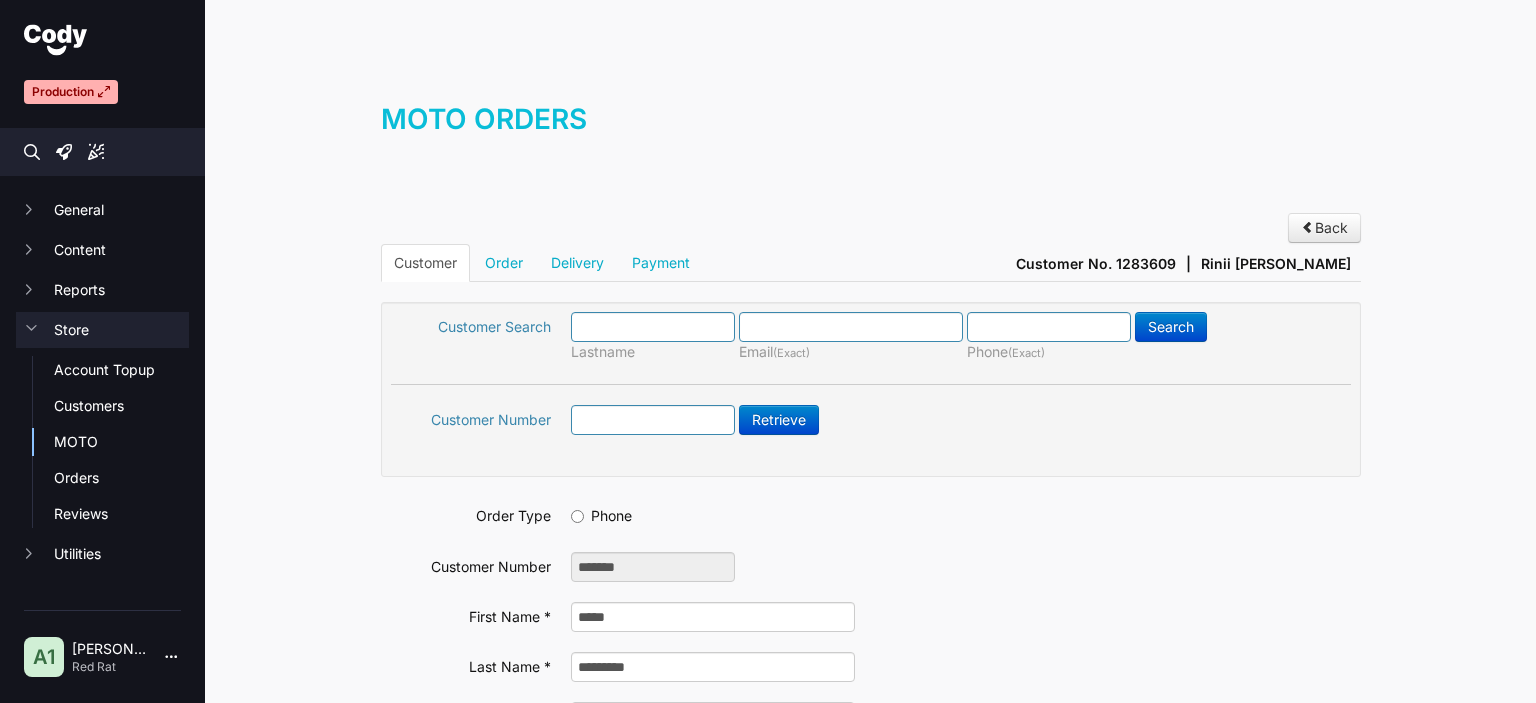 scroll, scrollTop: 0, scrollLeft: 0, axis: both 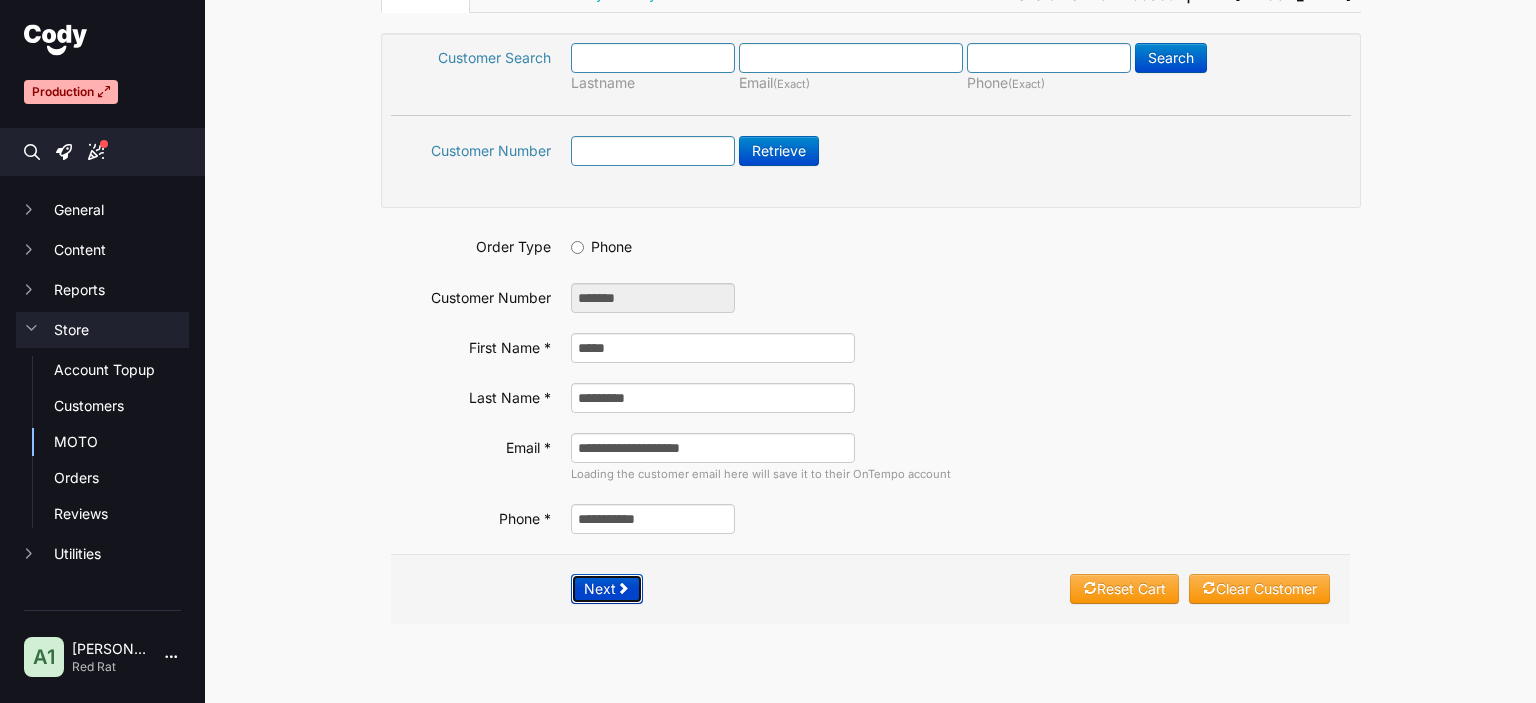click on "Next" at bounding box center (607, 589) 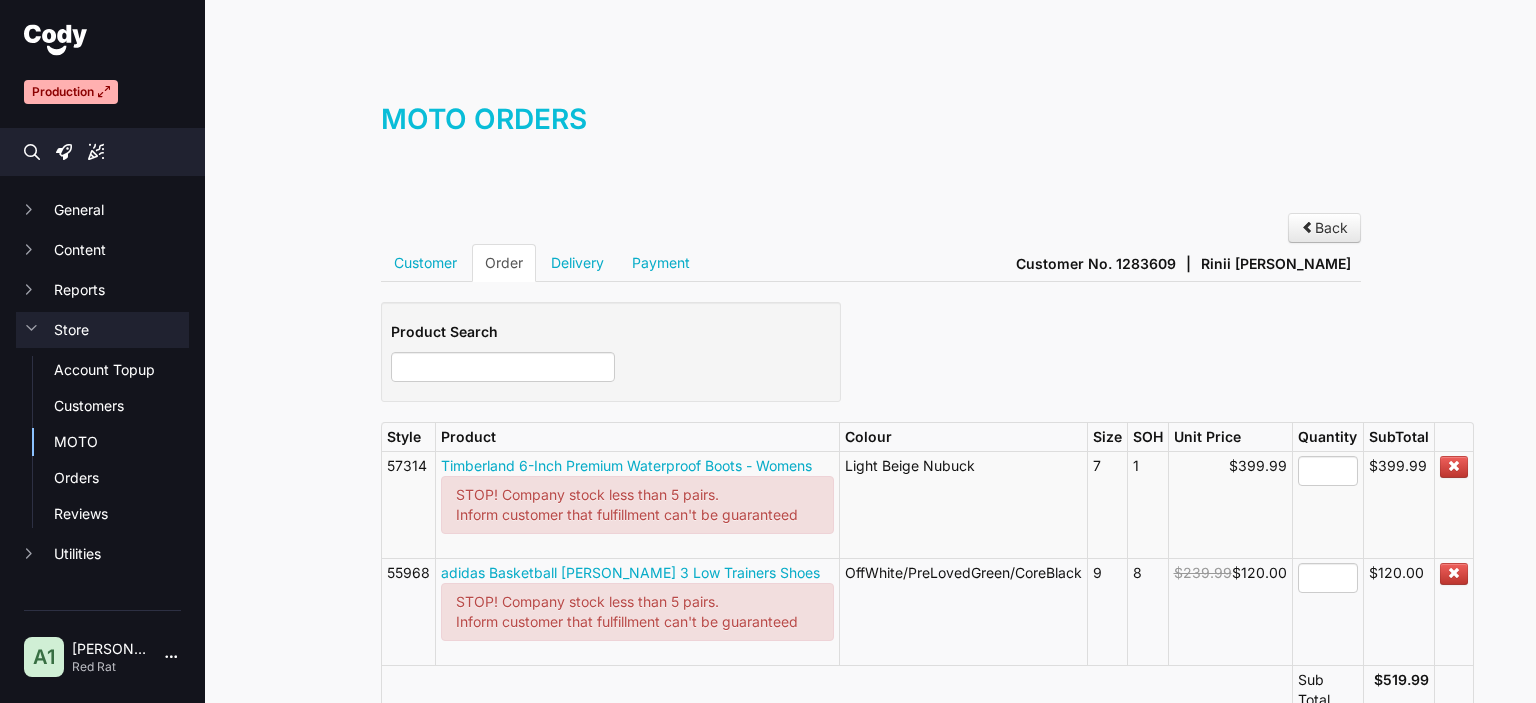 scroll, scrollTop: 0, scrollLeft: 0, axis: both 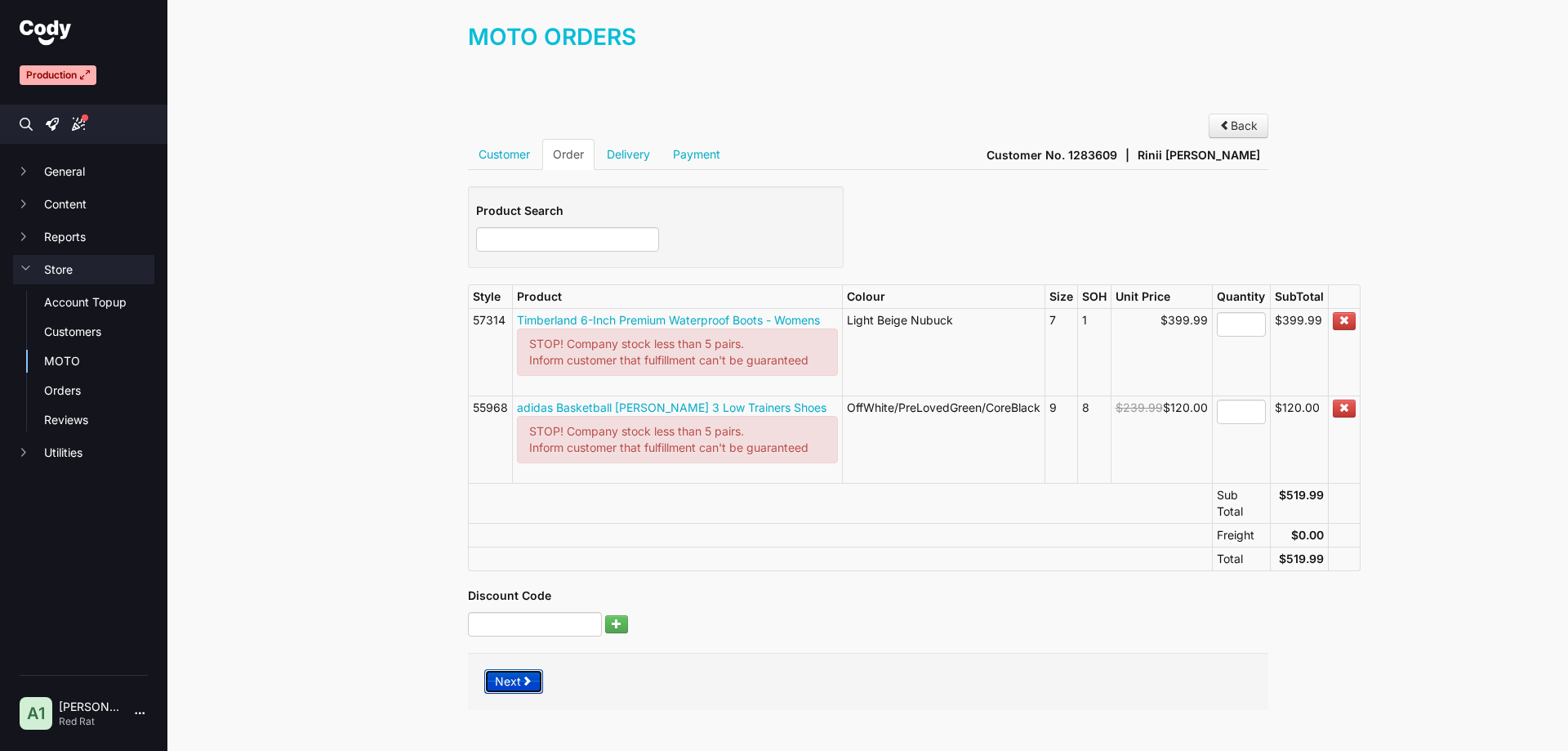 click on "Next" at bounding box center [514, 682] 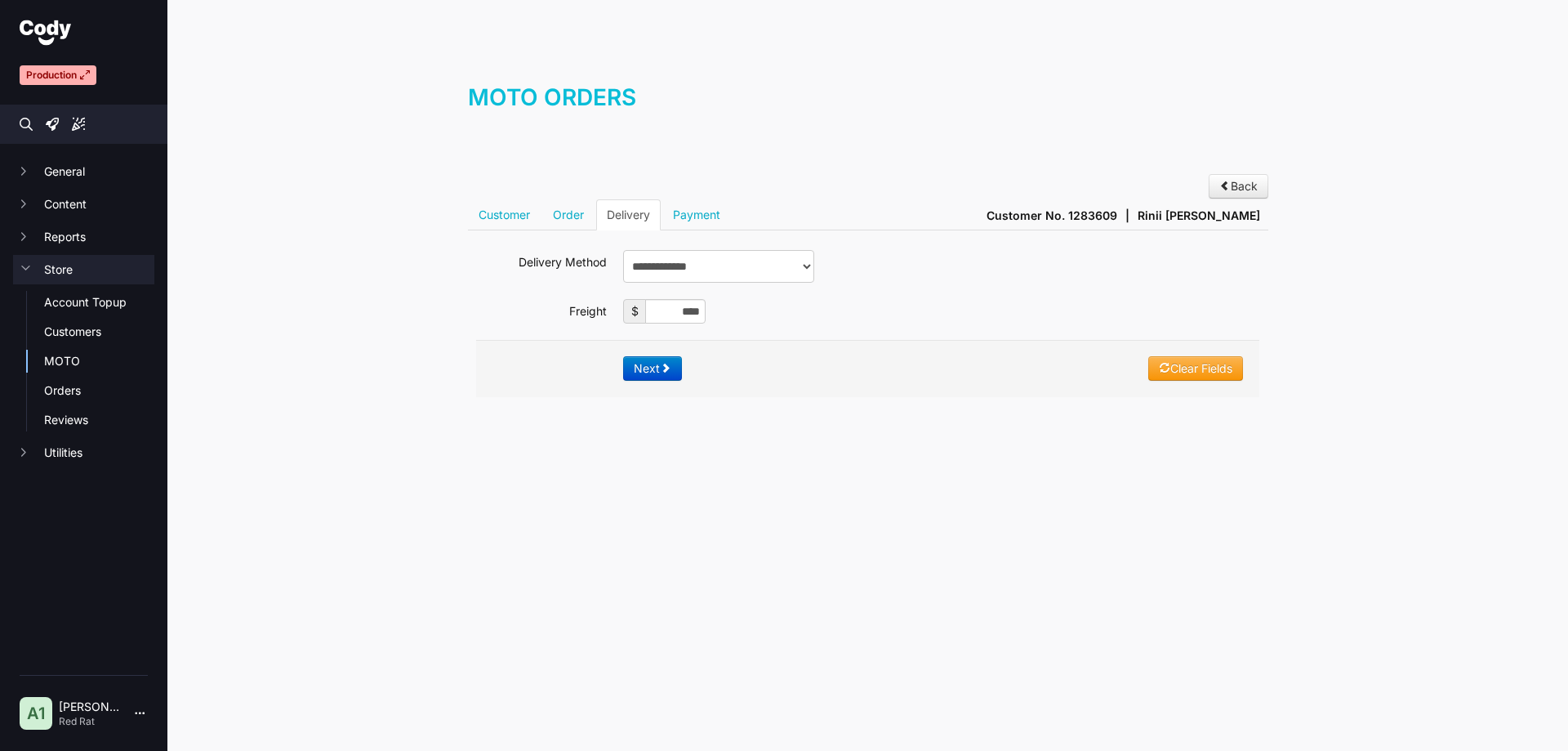 scroll, scrollTop: 0, scrollLeft: 0, axis: both 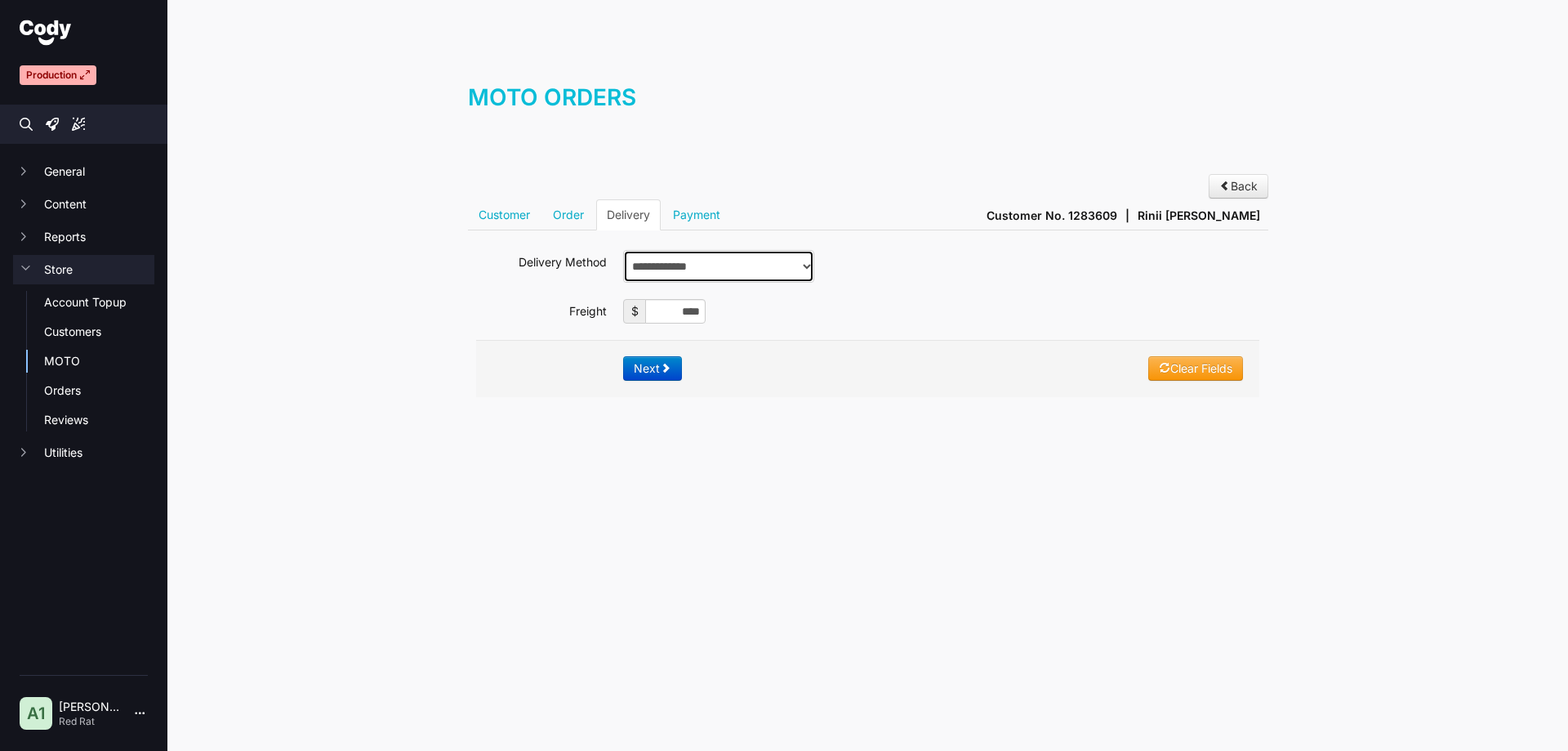 click on "**********" at bounding box center (719, 266) 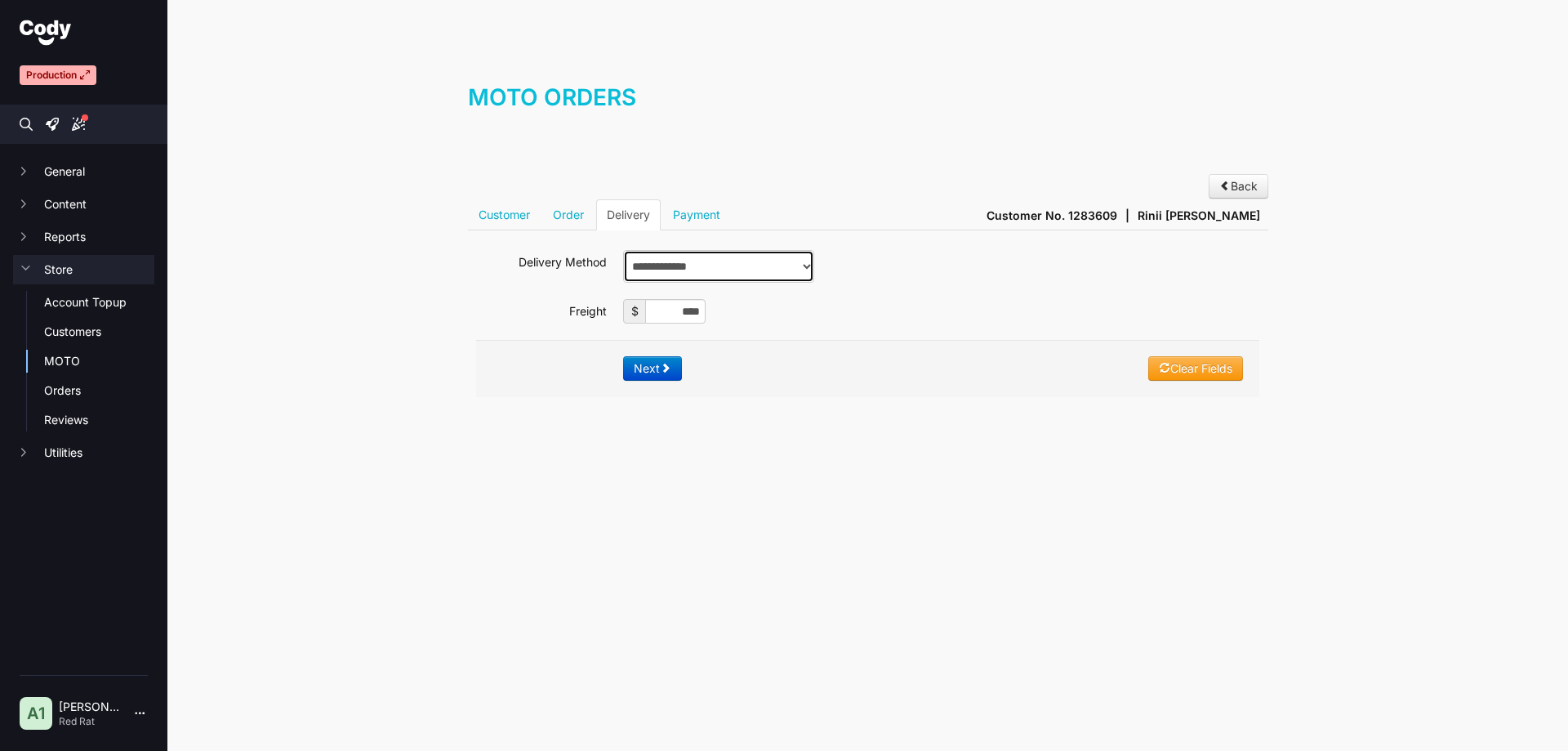 select on "*******" 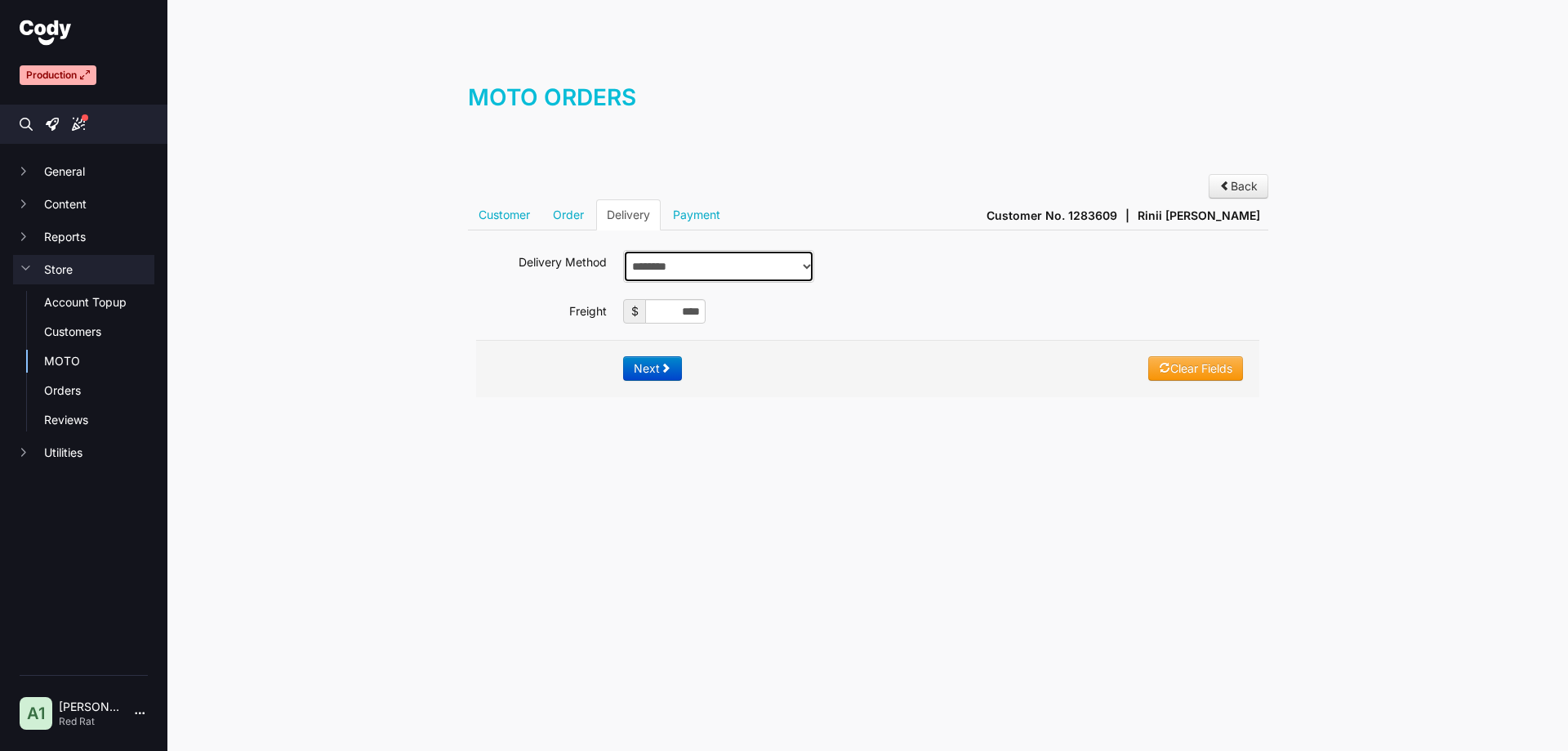 scroll, scrollTop: 0, scrollLeft: 0, axis: both 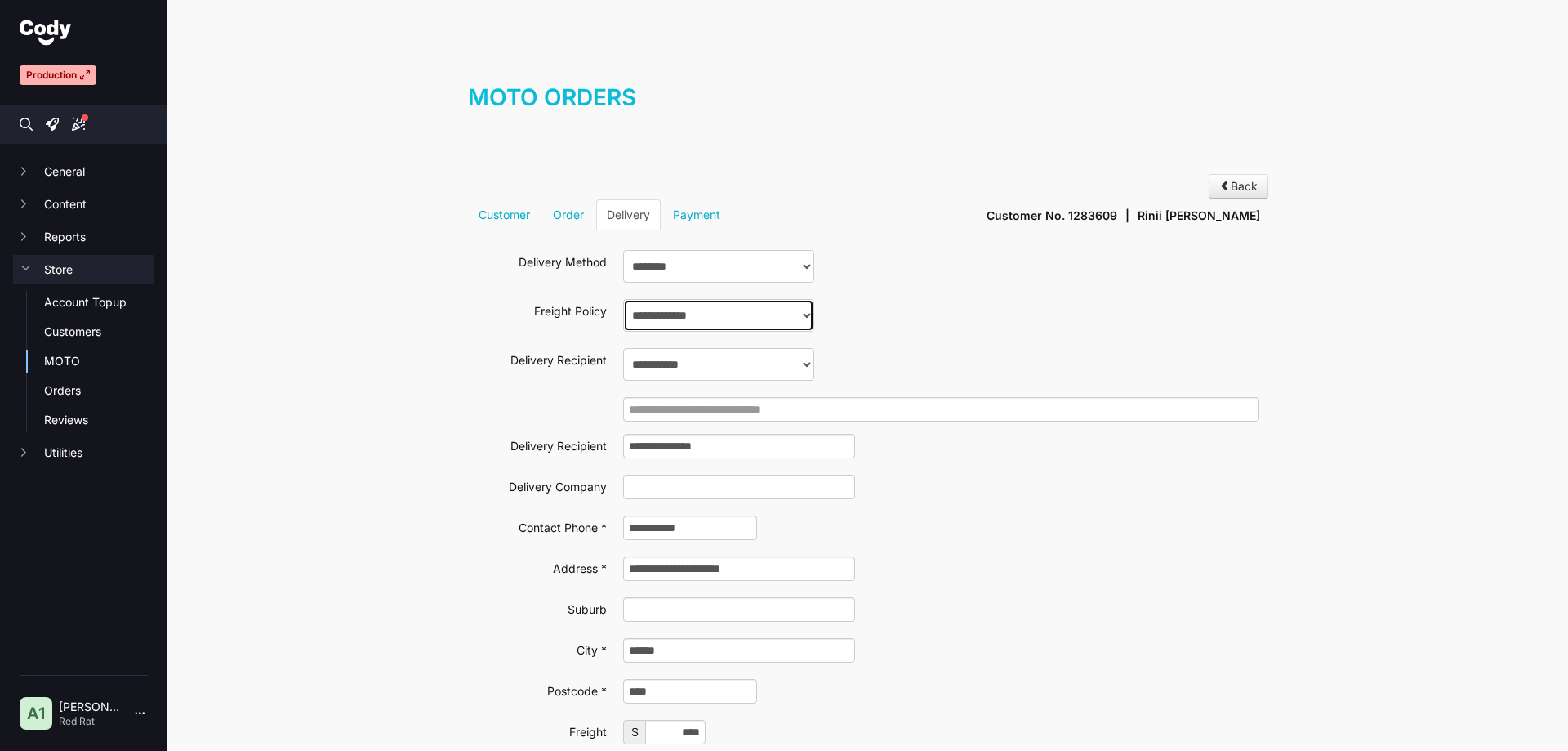 click on "**********" at bounding box center [719, 315] 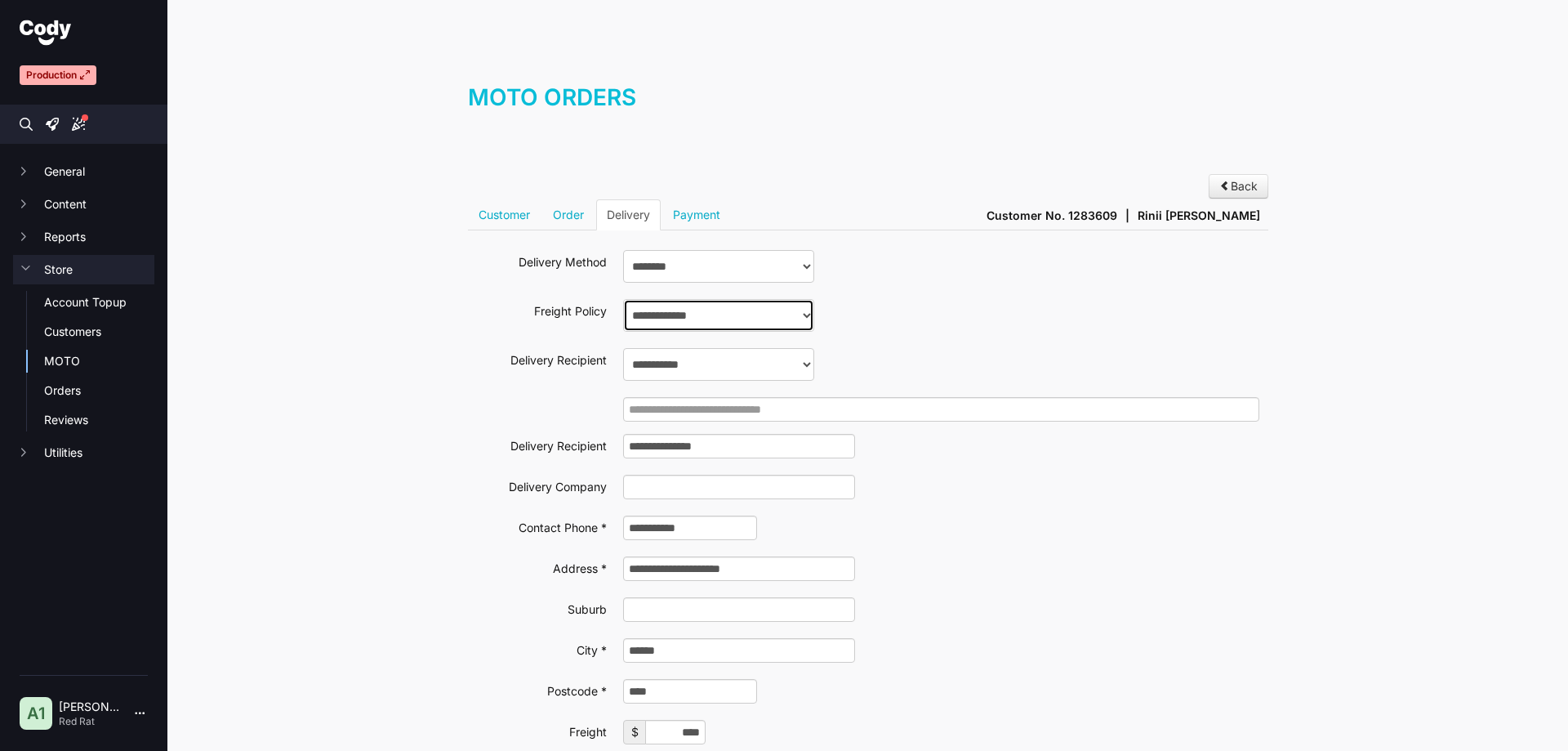 click on "**********" at bounding box center [719, 315] 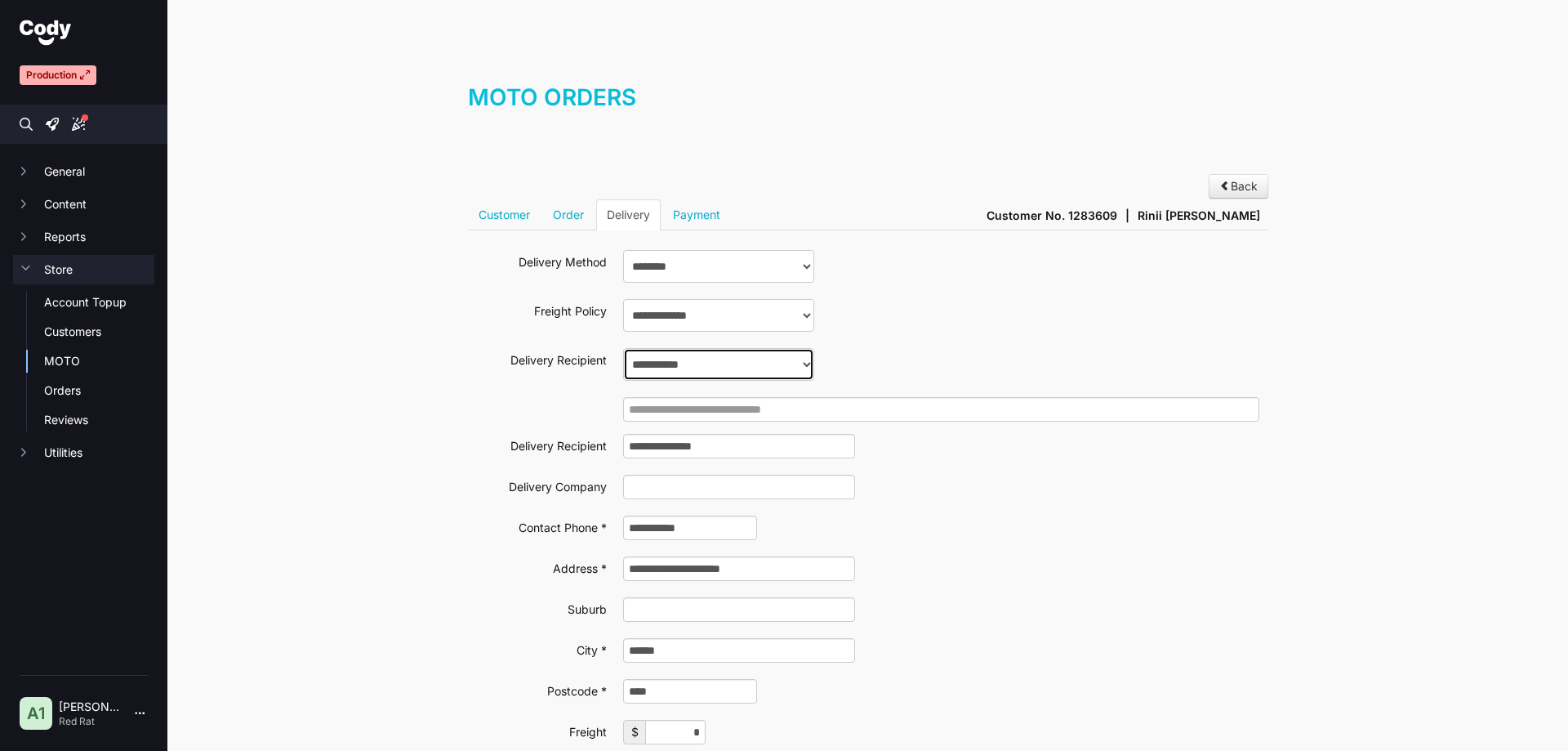 click on "**********" at bounding box center [719, 364] 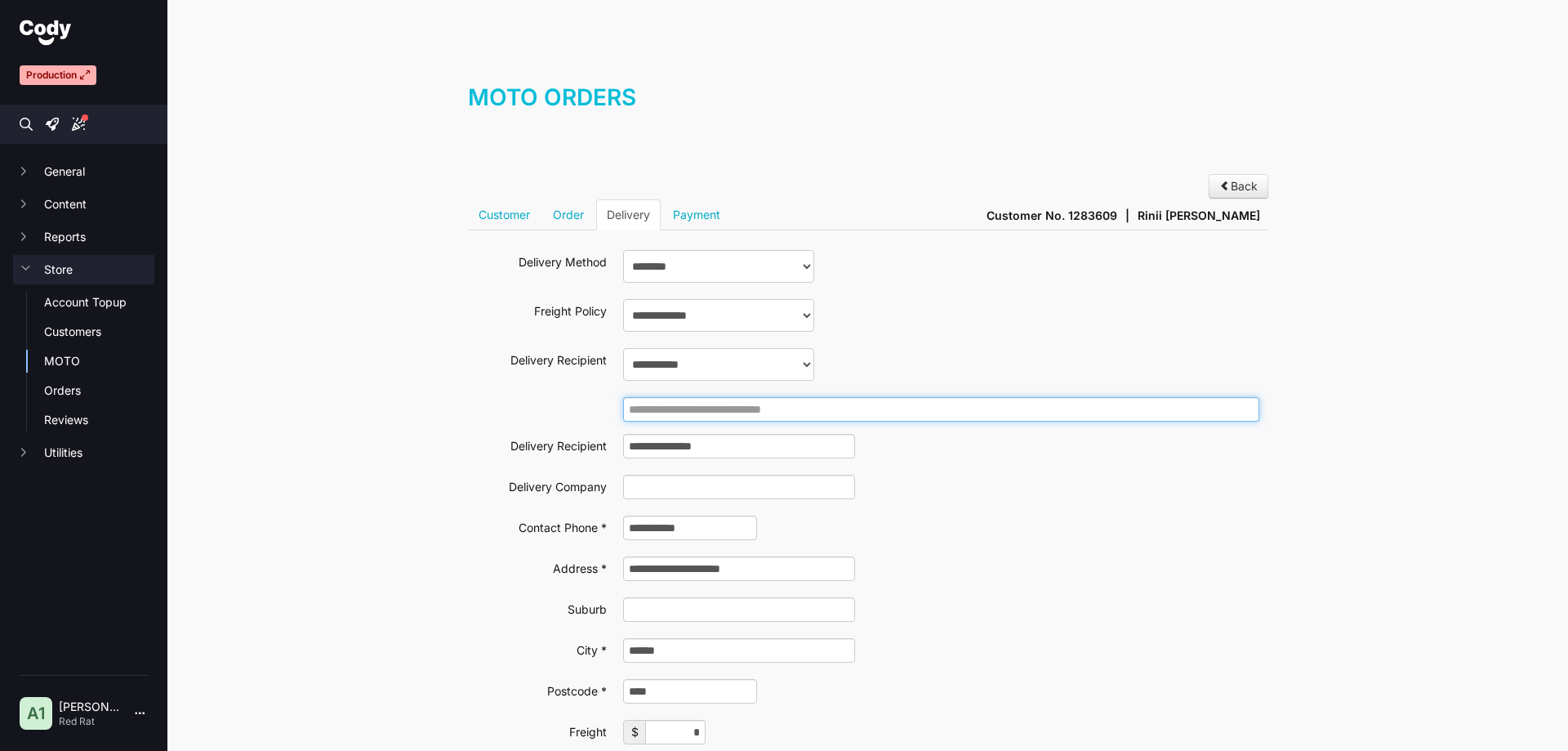 click at bounding box center (941, 409) 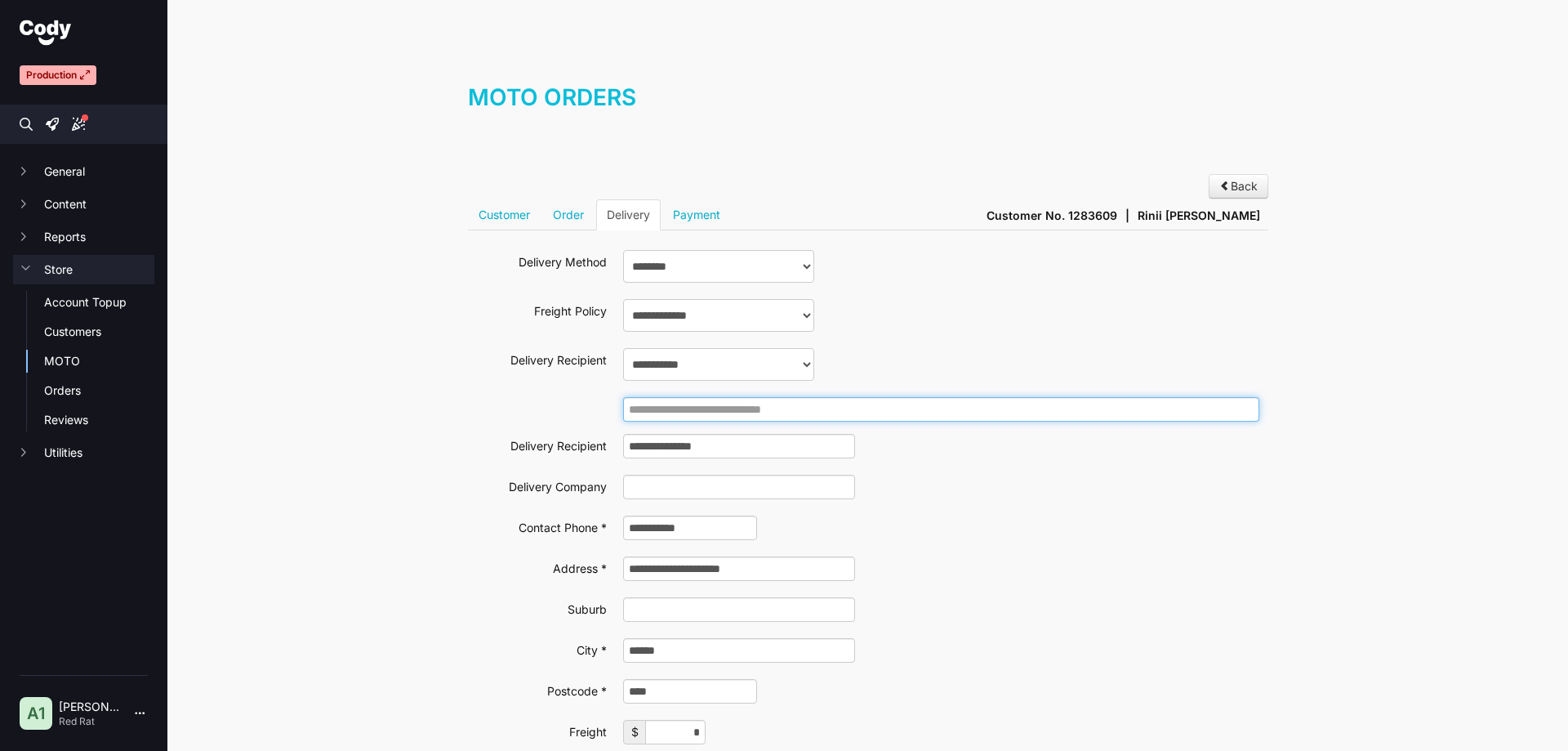 click at bounding box center (941, 409) 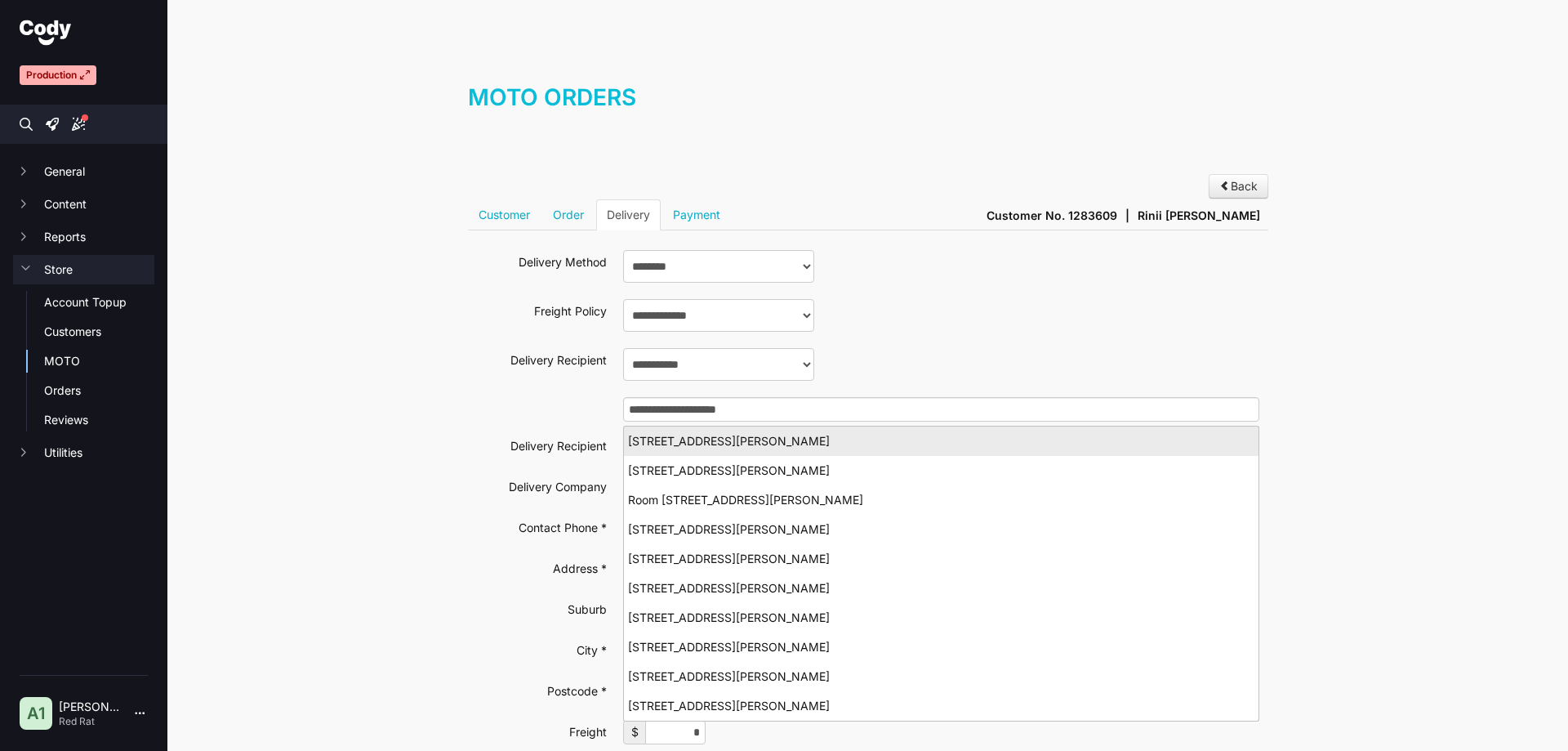click on "21 Hodgkins Street, Pukehangi, ROTORUA, Rotorua District" at bounding box center (941, 440) 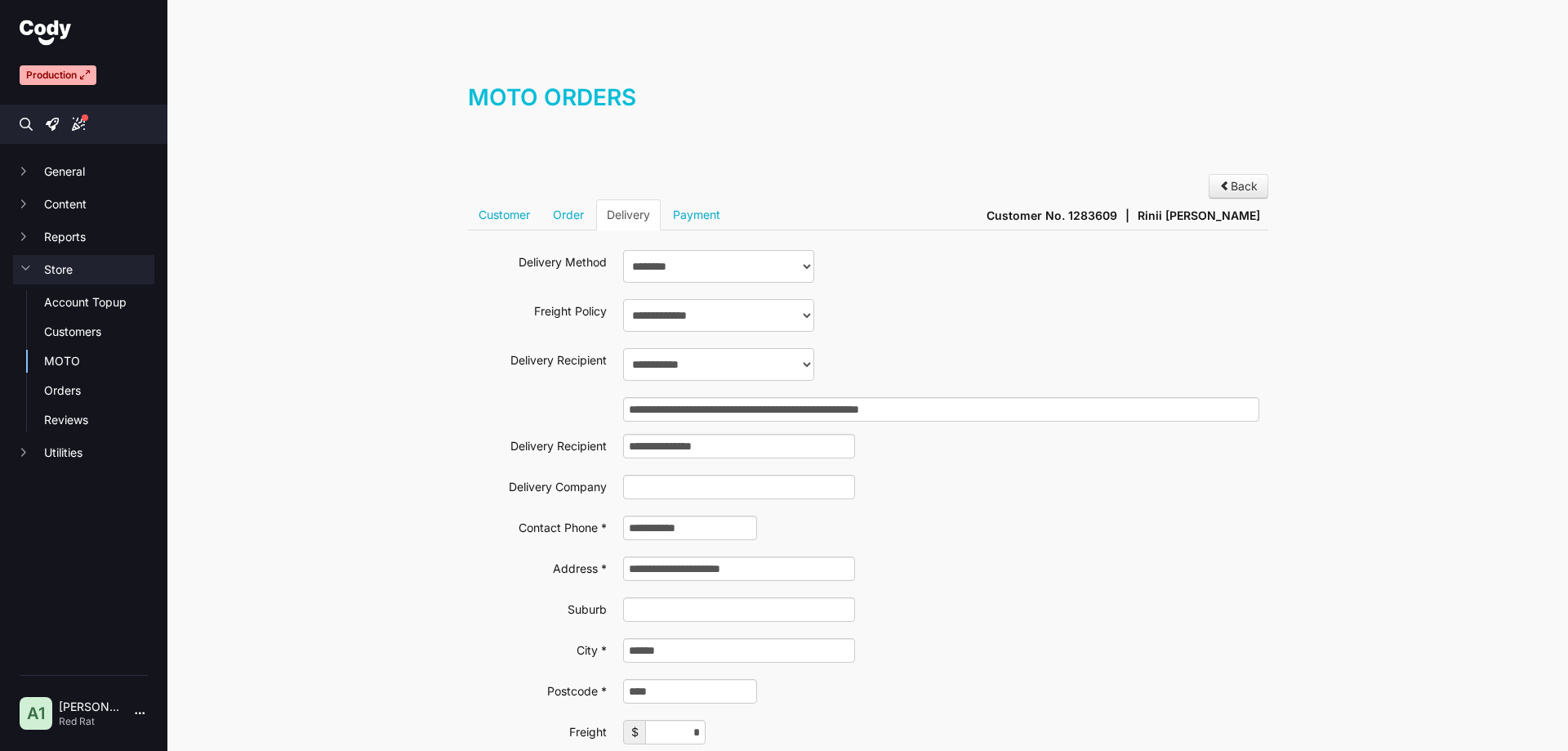 type on "**********" 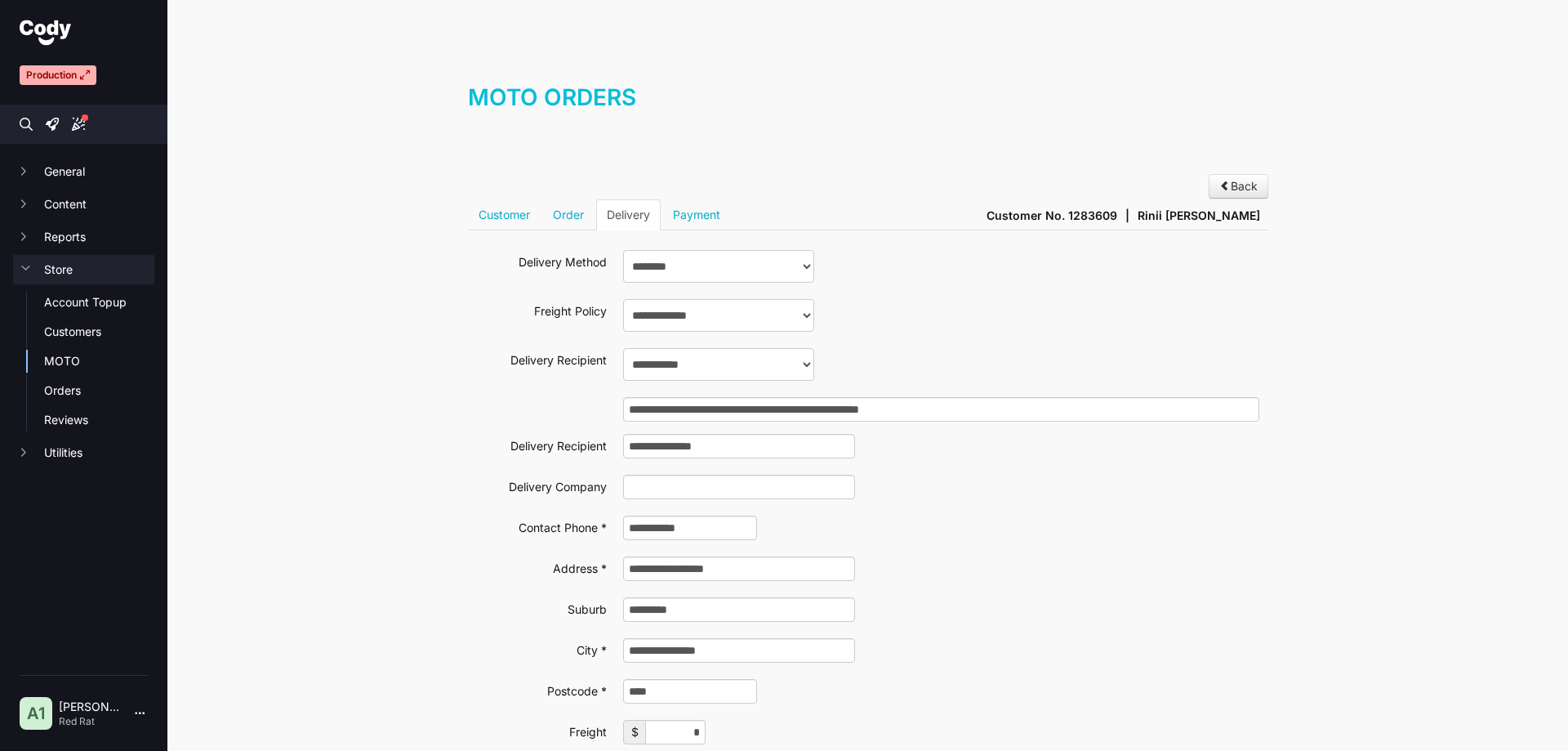 scroll, scrollTop: 144, scrollLeft: 0, axis: vertical 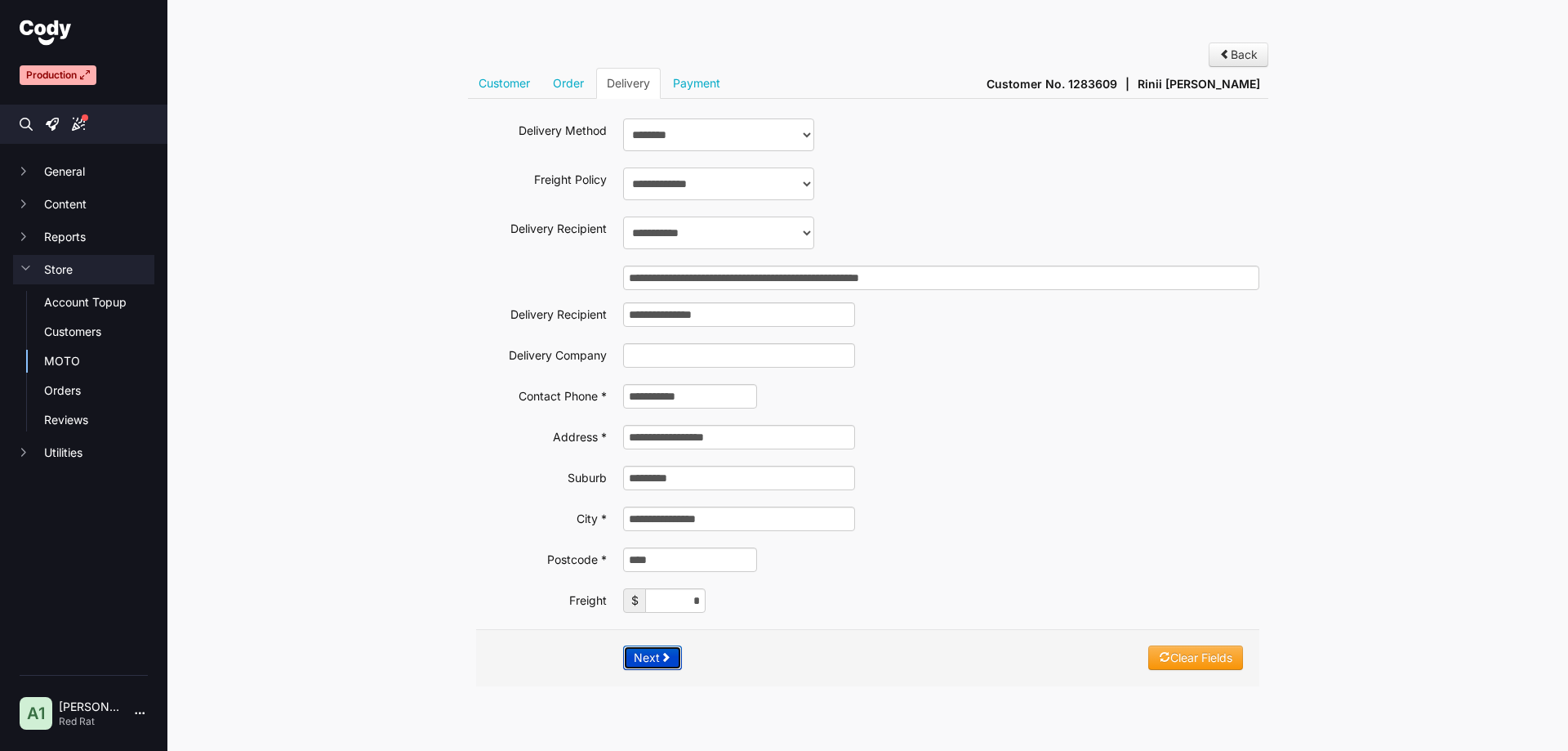 click on "Next" at bounding box center (653, 658) 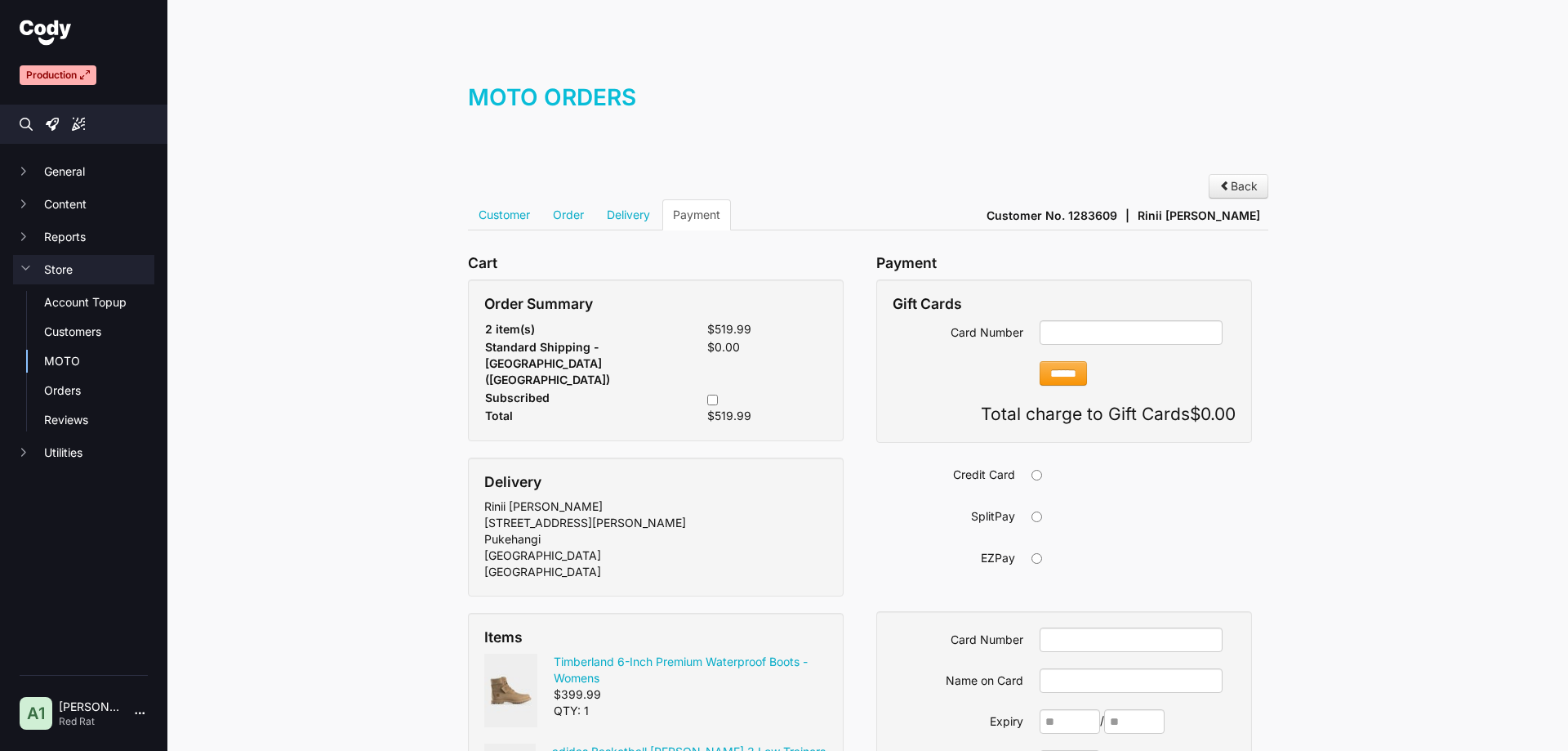 scroll, scrollTop: 0, scrollLeft: 0, axis: both 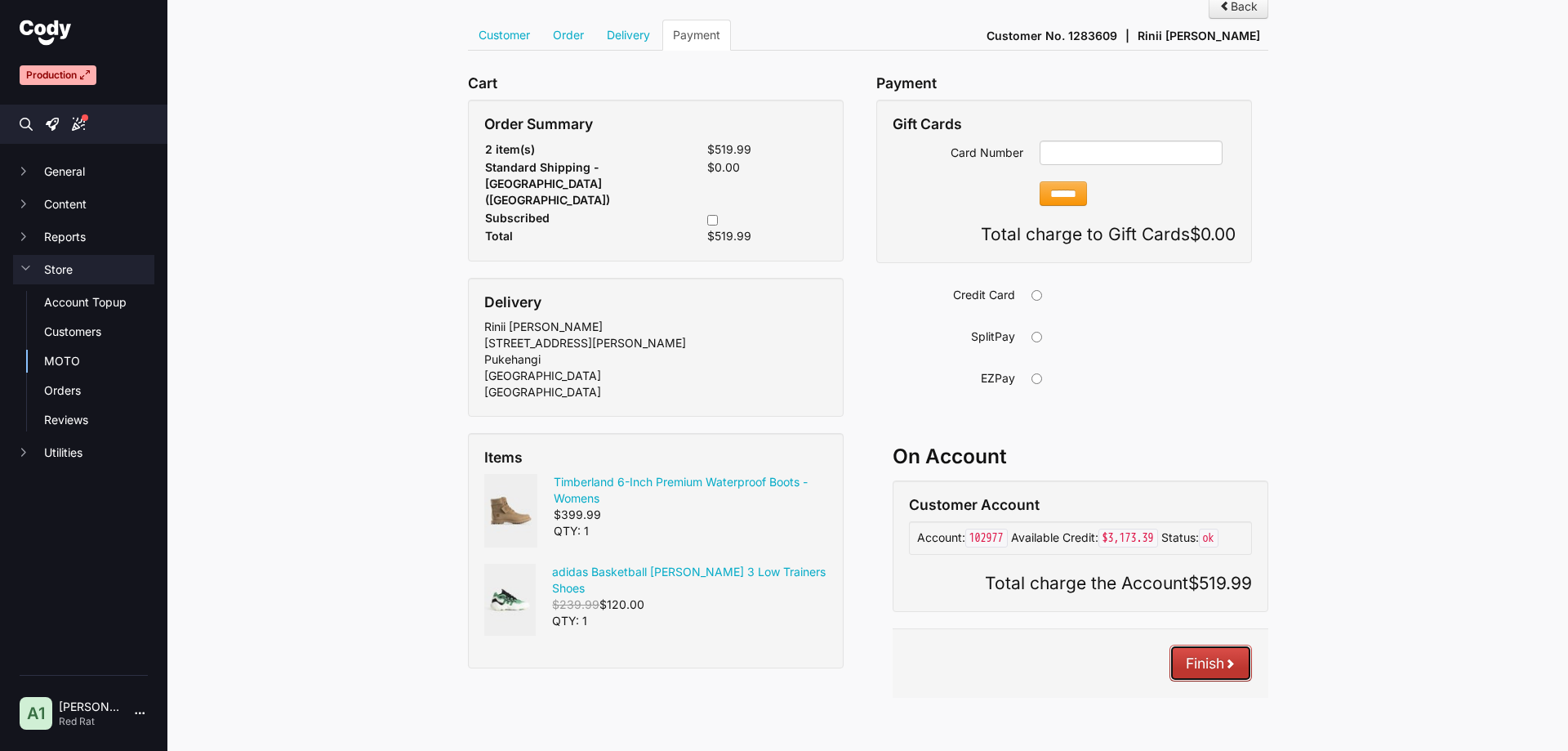 click on "Finish" at bounding box center (1210, 663) 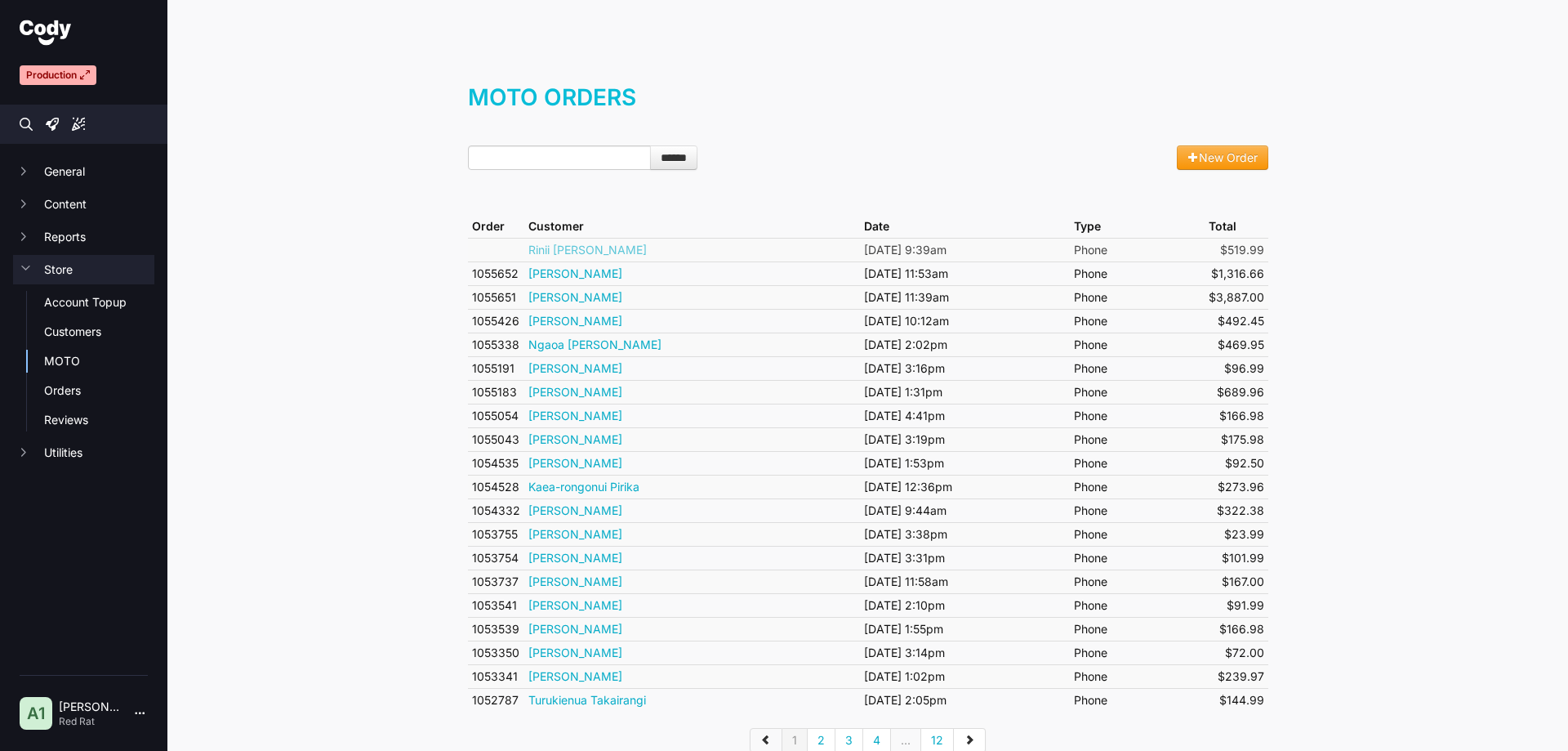 scroll, scrollTop: 0, scrollLeft: 0, axis: both 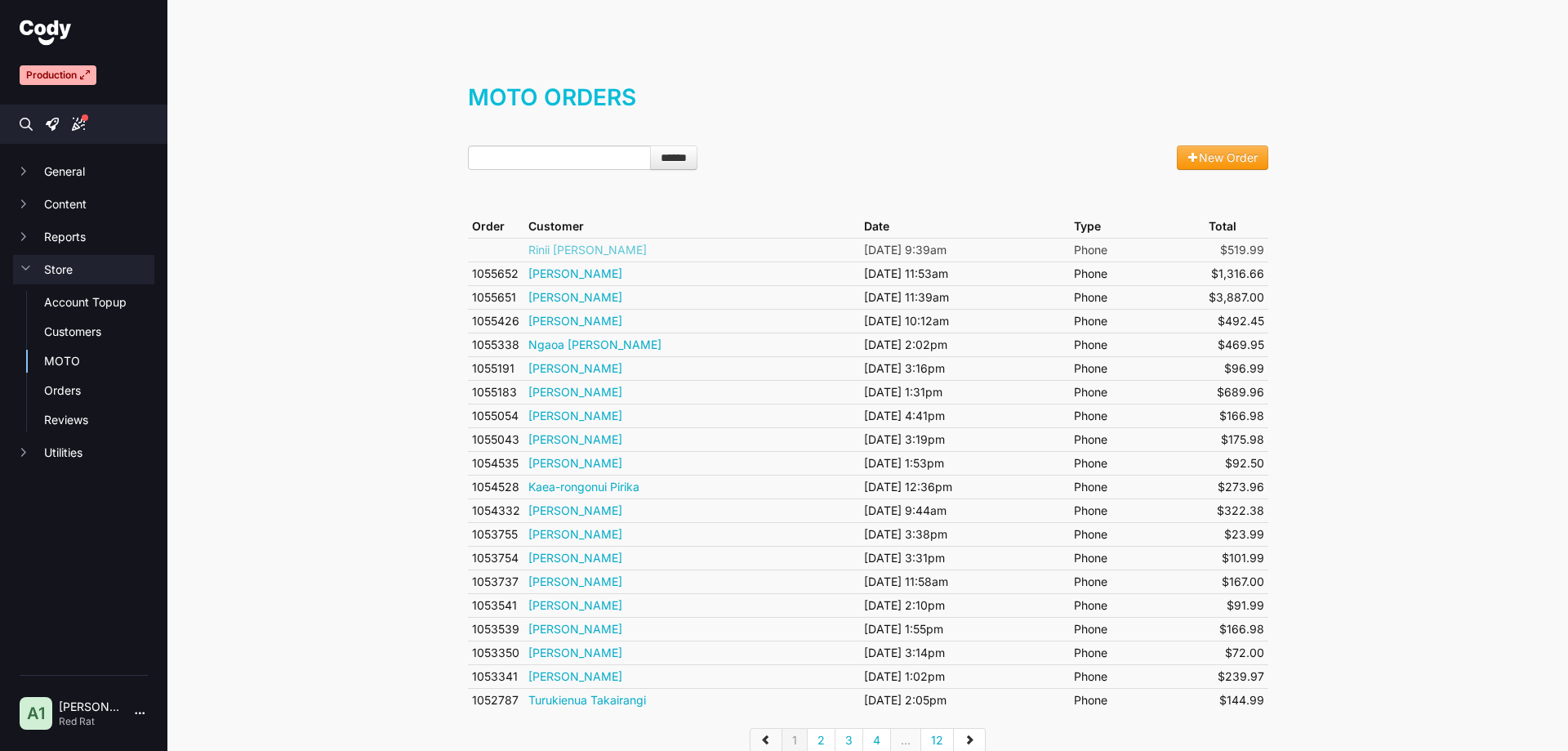 click on "MOTO Orders" at bounding box center (868, 105) 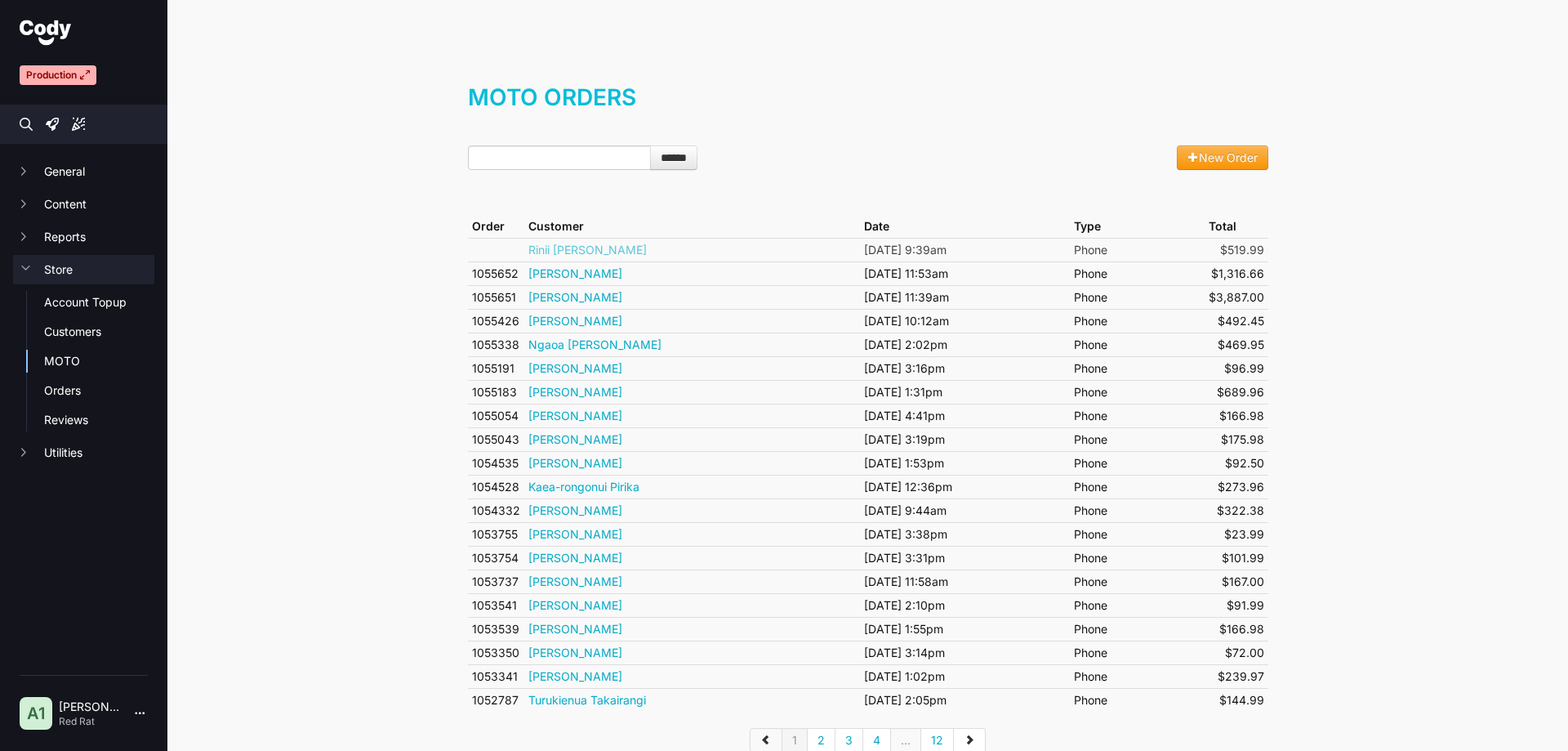 scroll, scrollTop: 0, scrollLeft: 0, axis: both 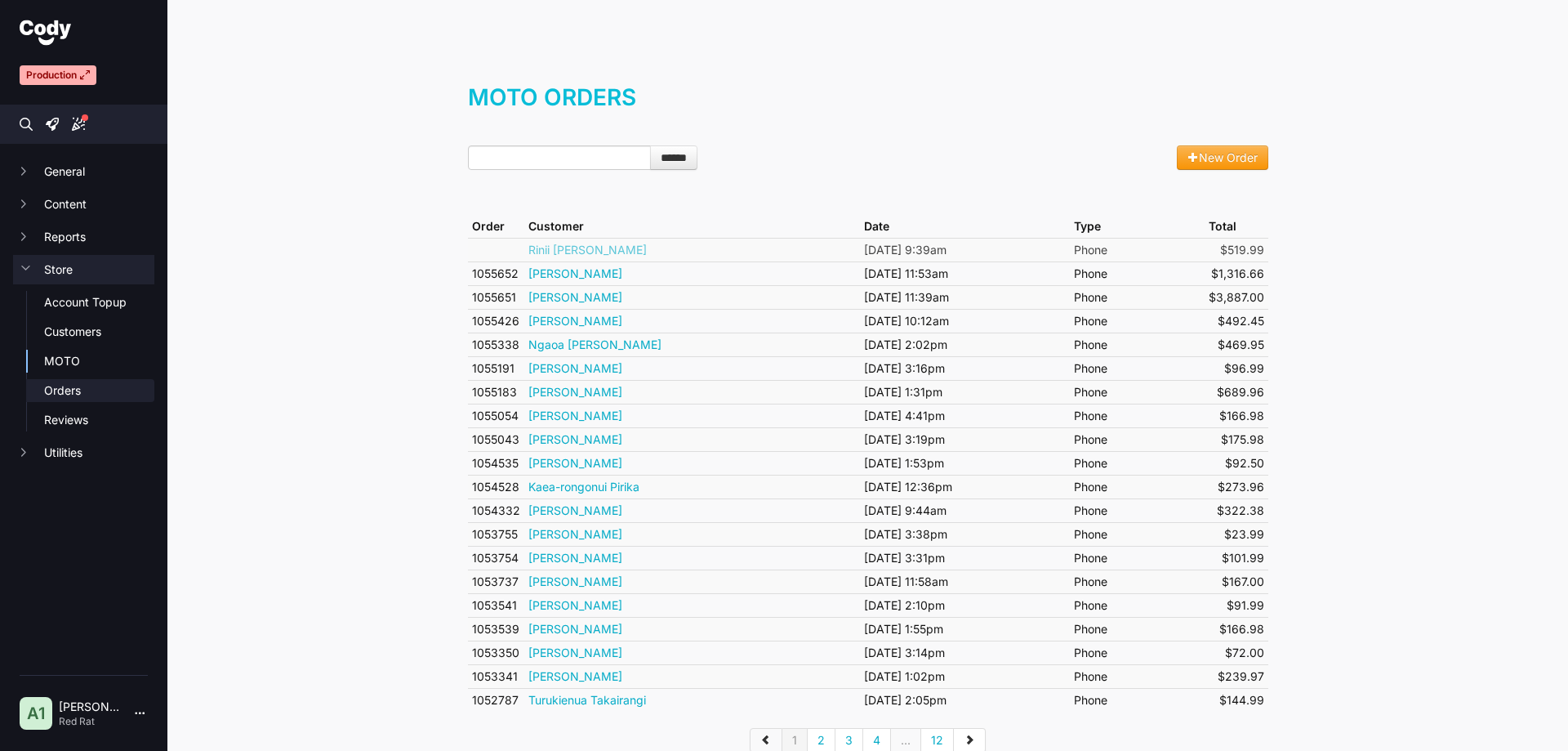 click on "Orders" 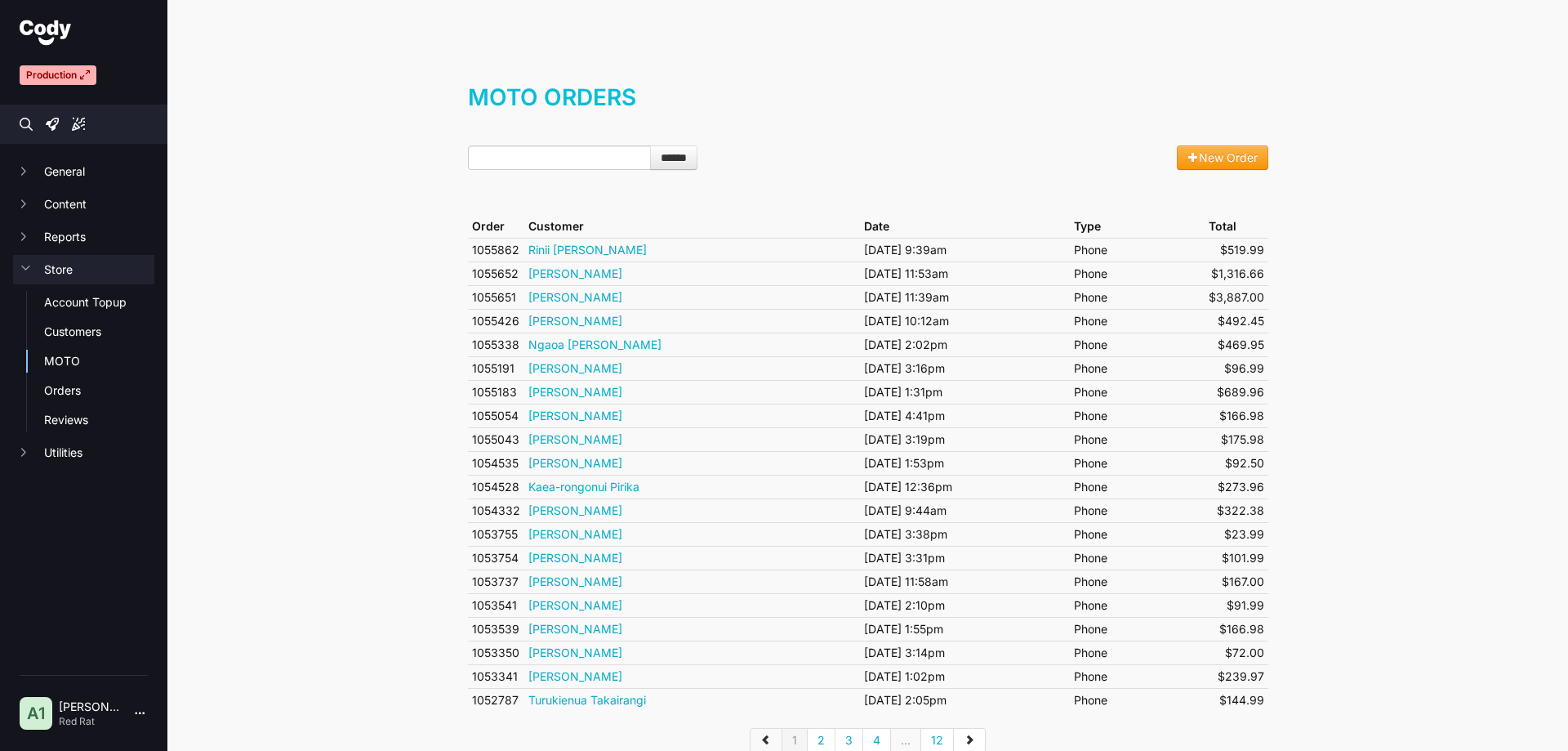 scroll, scrollTop: 0, scrollLeft: 0, axis: both 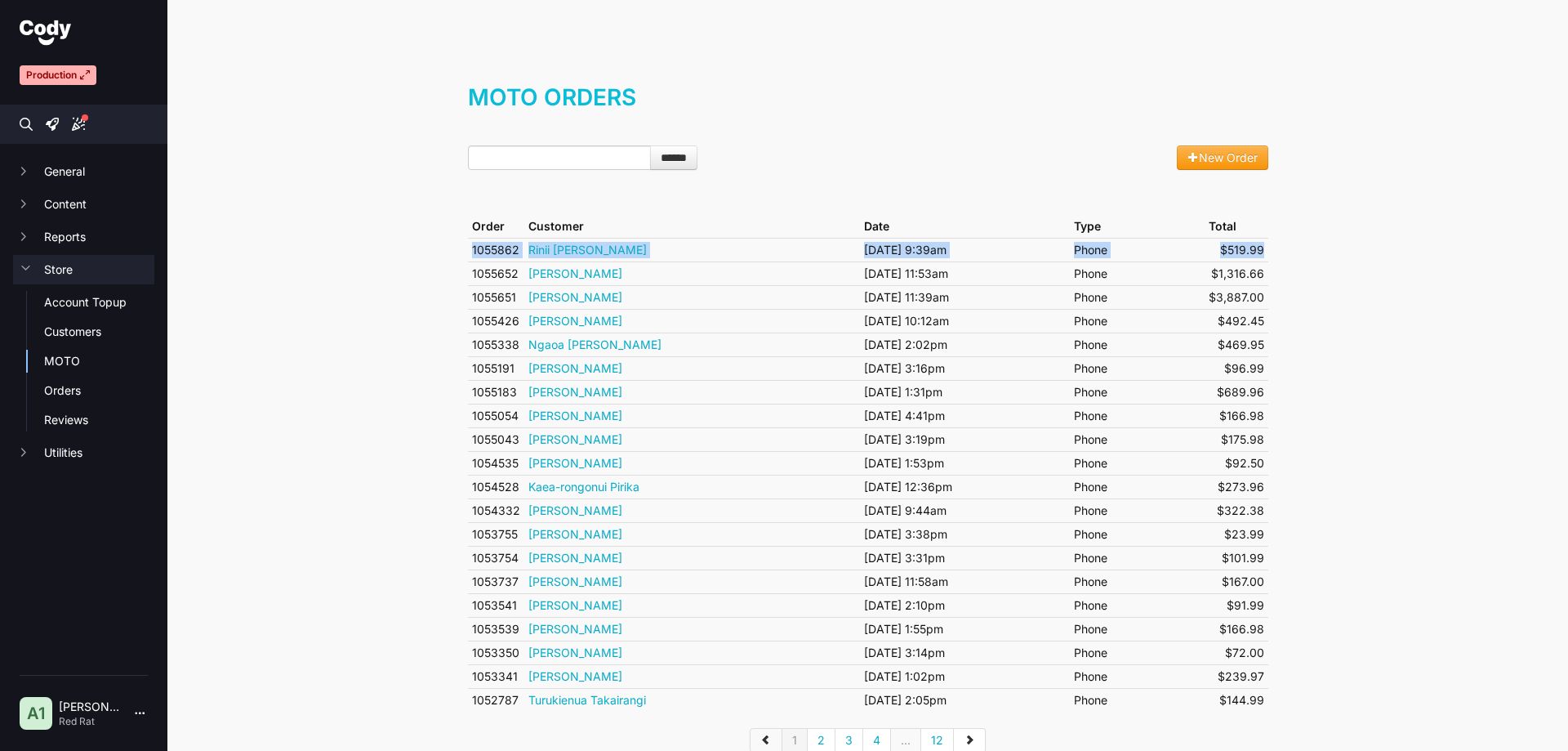drag, startPoint x: 1261, startPoint y: 248, endPoint x: 467, endPoint y: 244, distance: 794.01008 